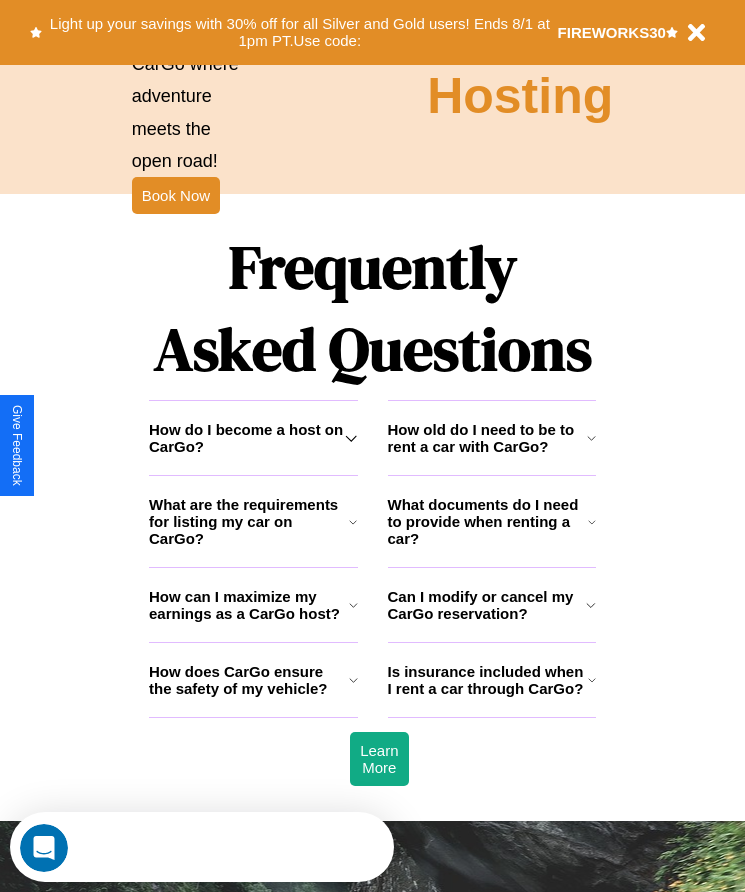 scroll, scrollTop: 2608, scrollLeft: 0, axis: vertical 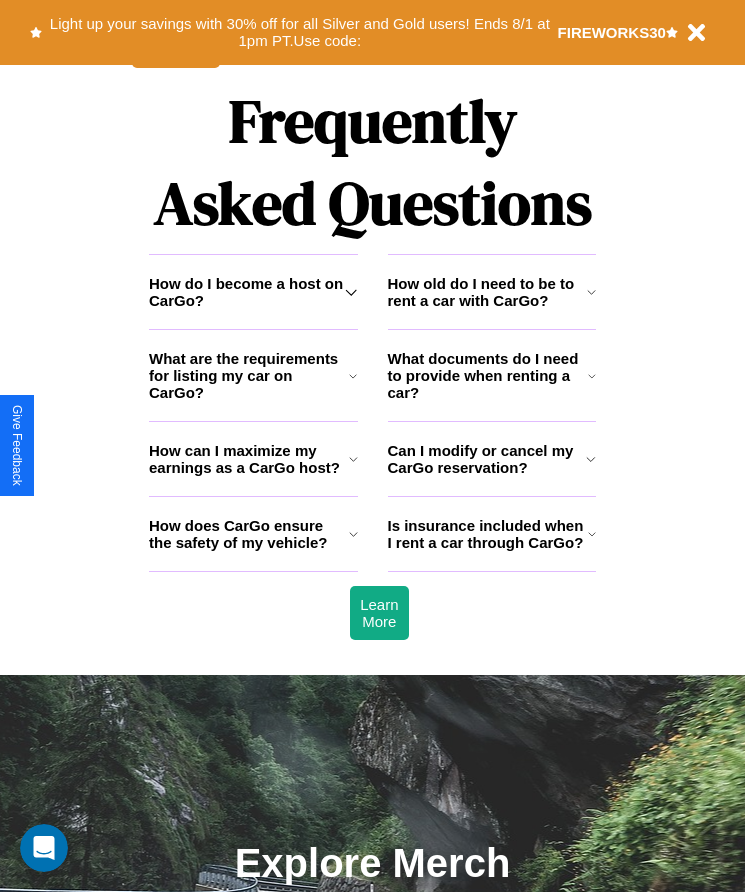 click on "How old do I need to be to rent a car with CarGo?" at bounding box center (487, 292) 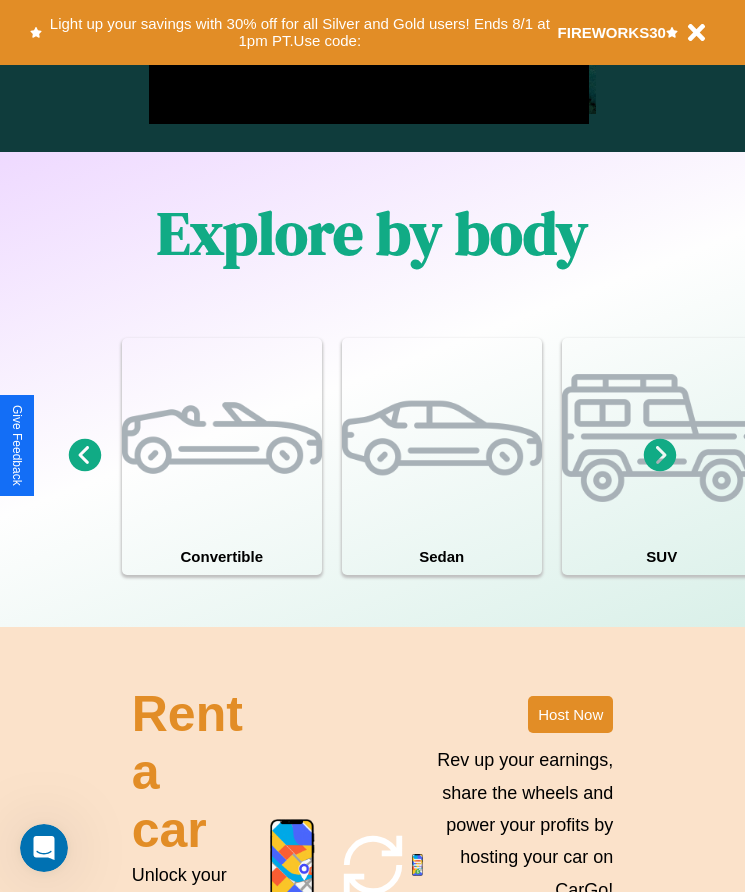 scroll, scrollTop: 1527, scrollLeft: 0, axis: vertical 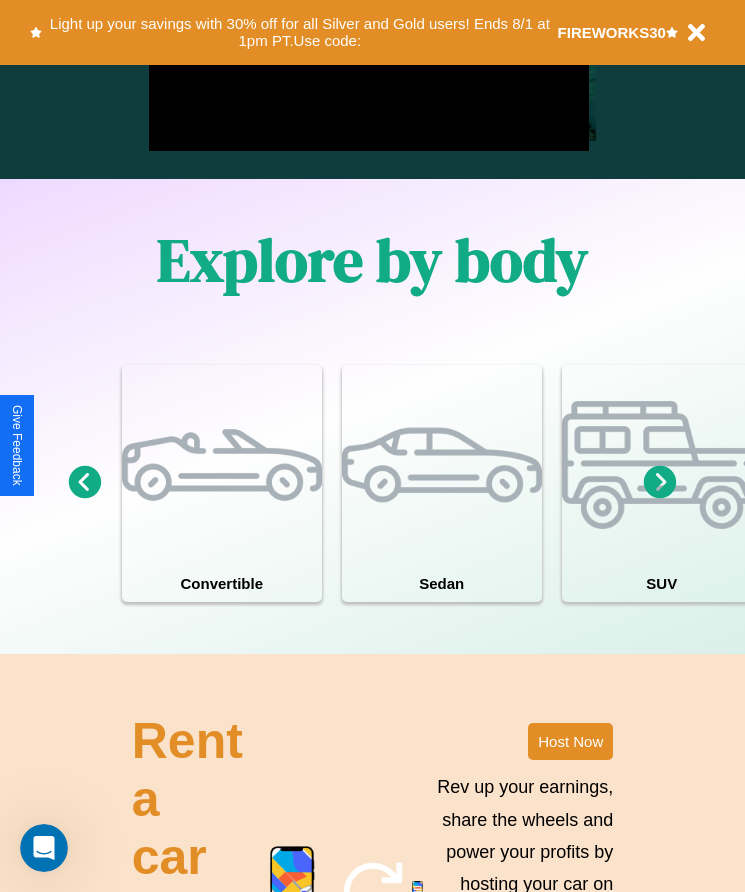 click 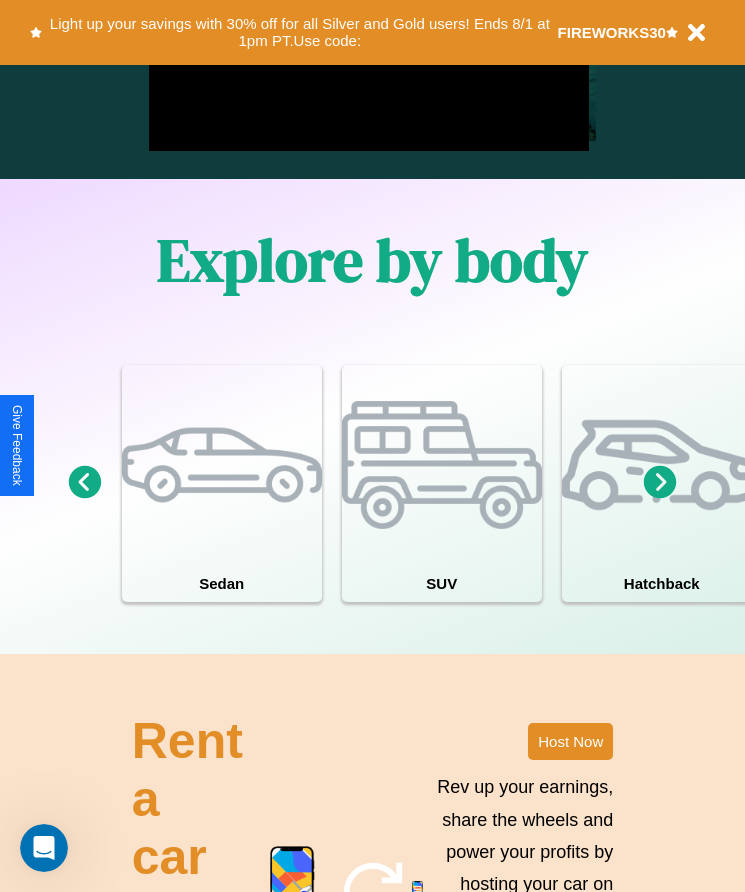 click 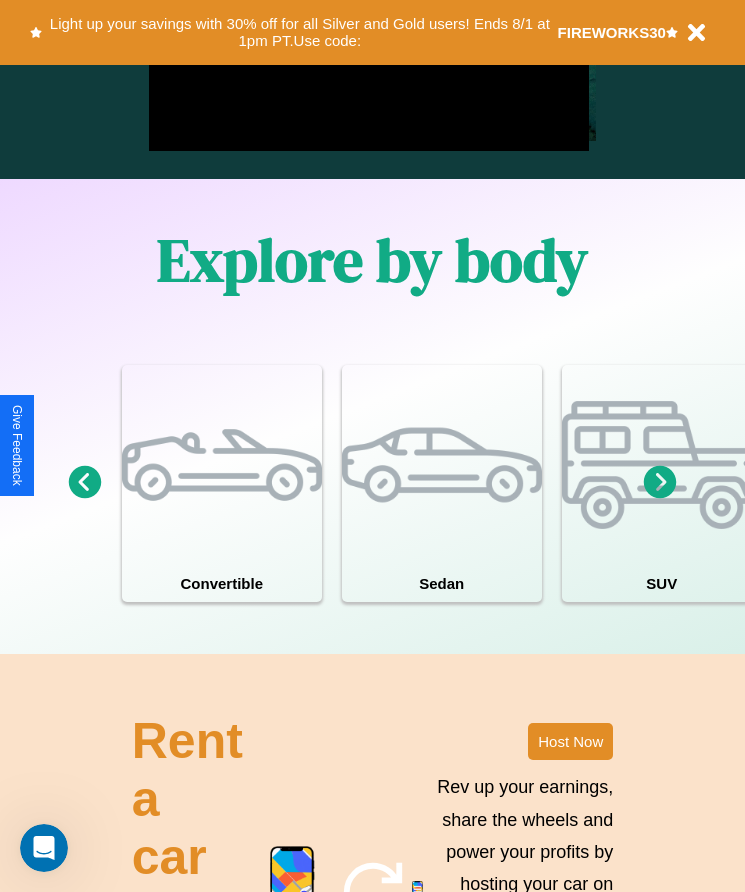 click 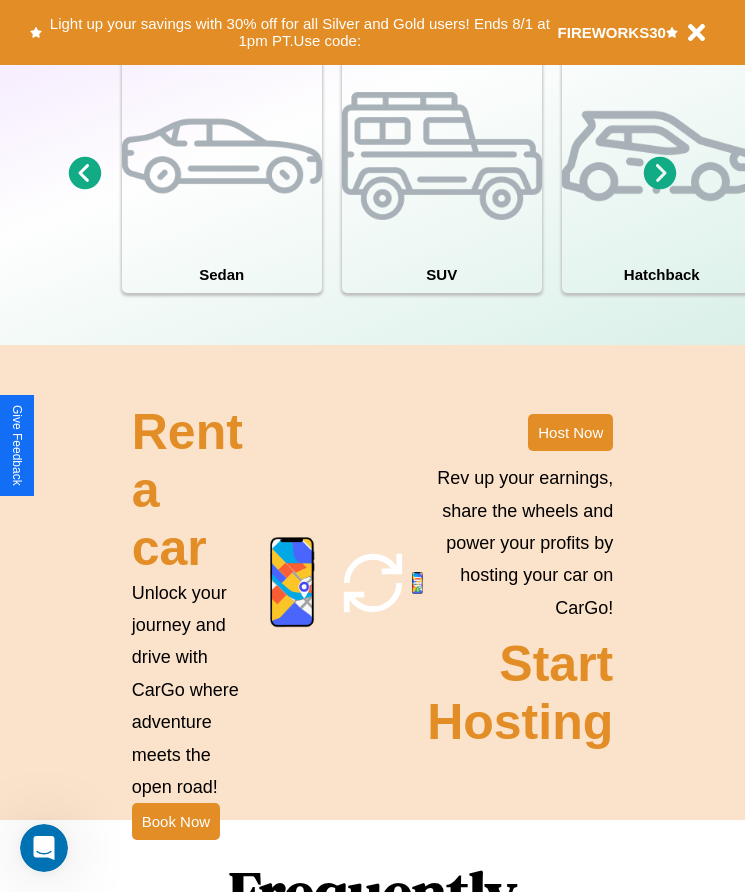 scroll, scrollTop: 1855, scrollLeft: 0, axis: vertical 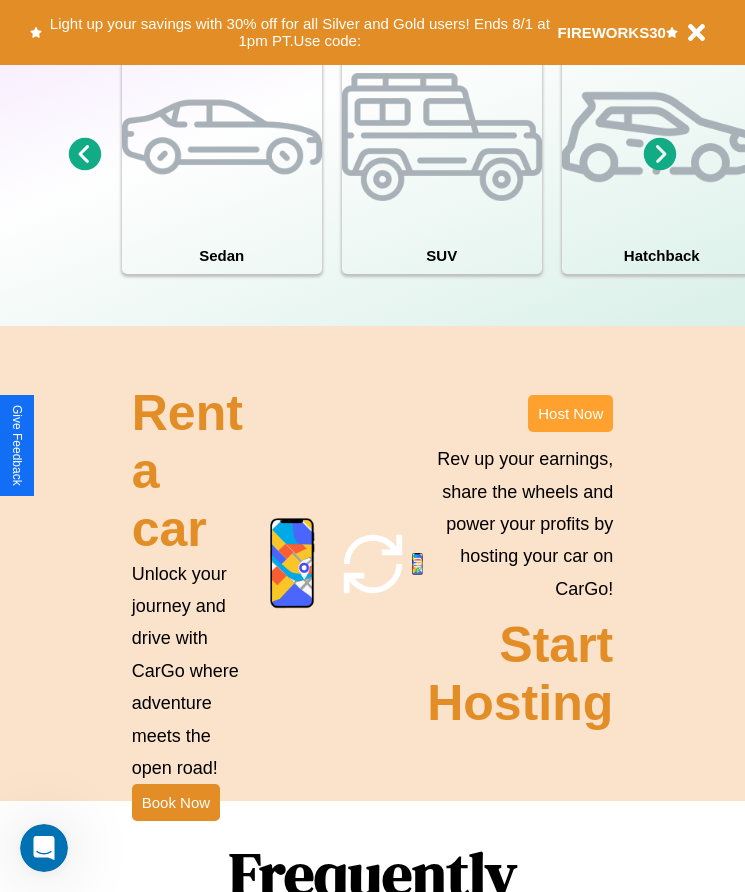 click on "Host Now" at bounding box center [570, 413] 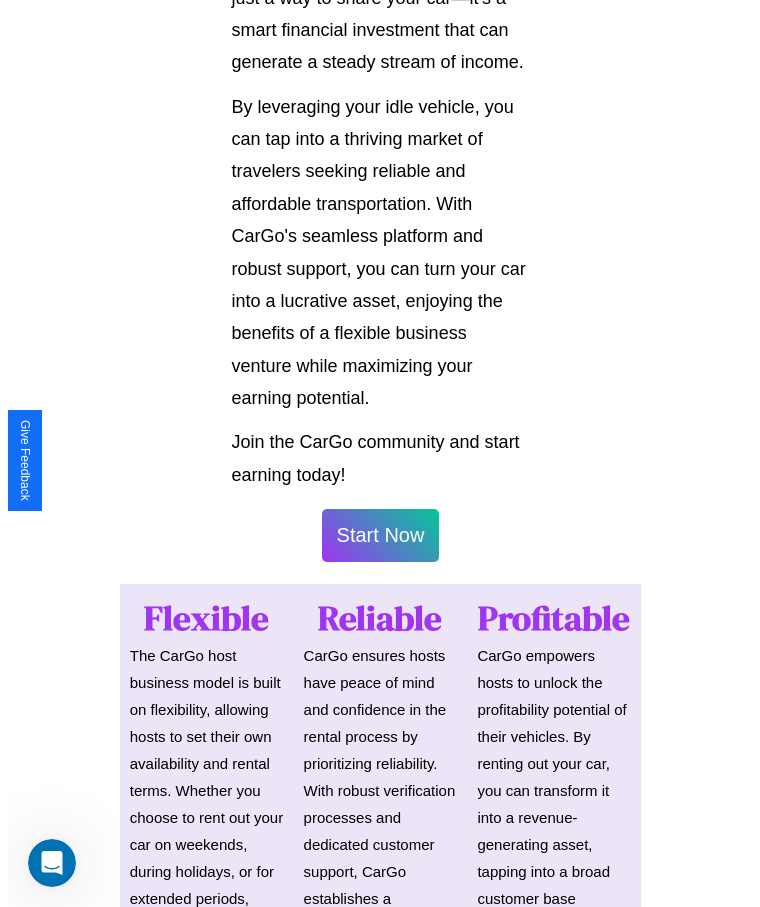 scroll, scrollTop: 1046, scrollLeft: 0, axis: vertical 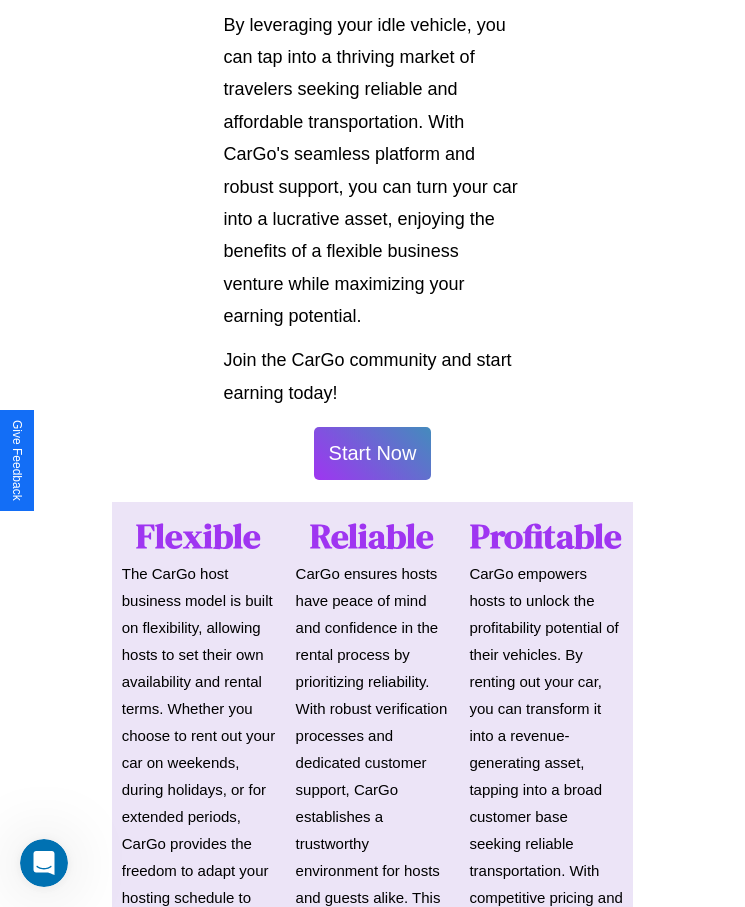 click on "Start Now" at bounding box center (373, 453) 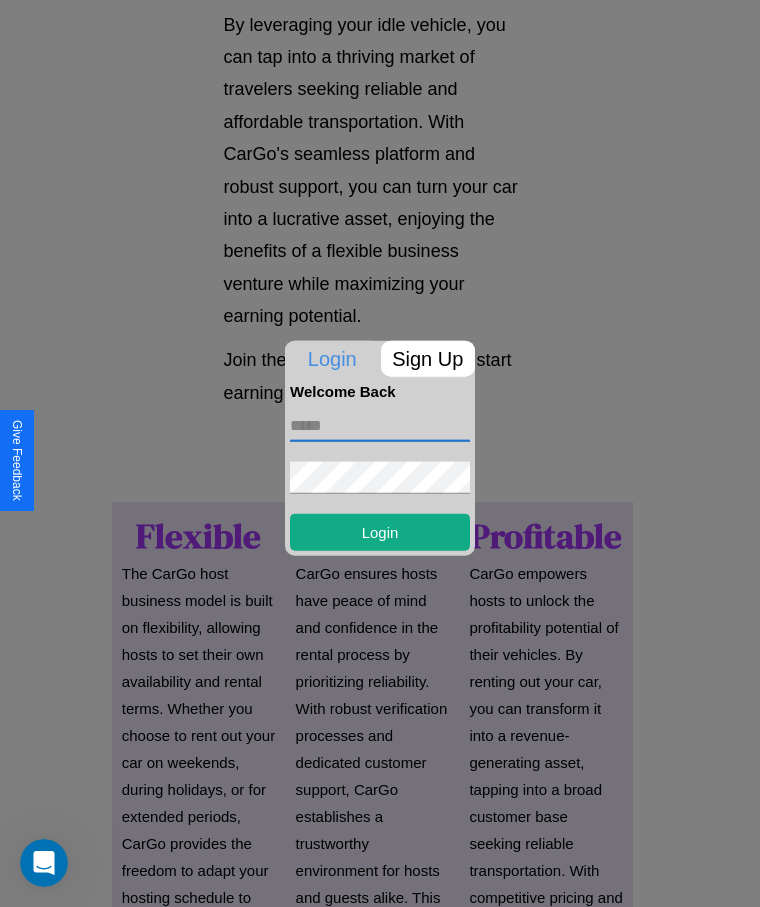 click at bounding box center [380, 425] 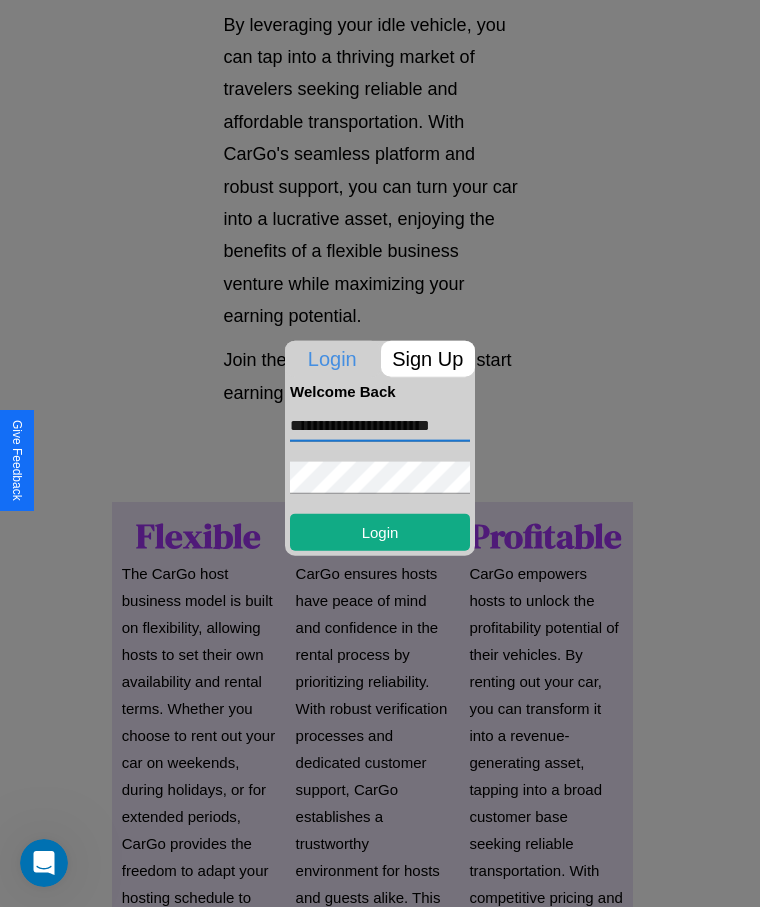 scroll, scrollTop: 0, scrollLeft: 13, axis: horizontal 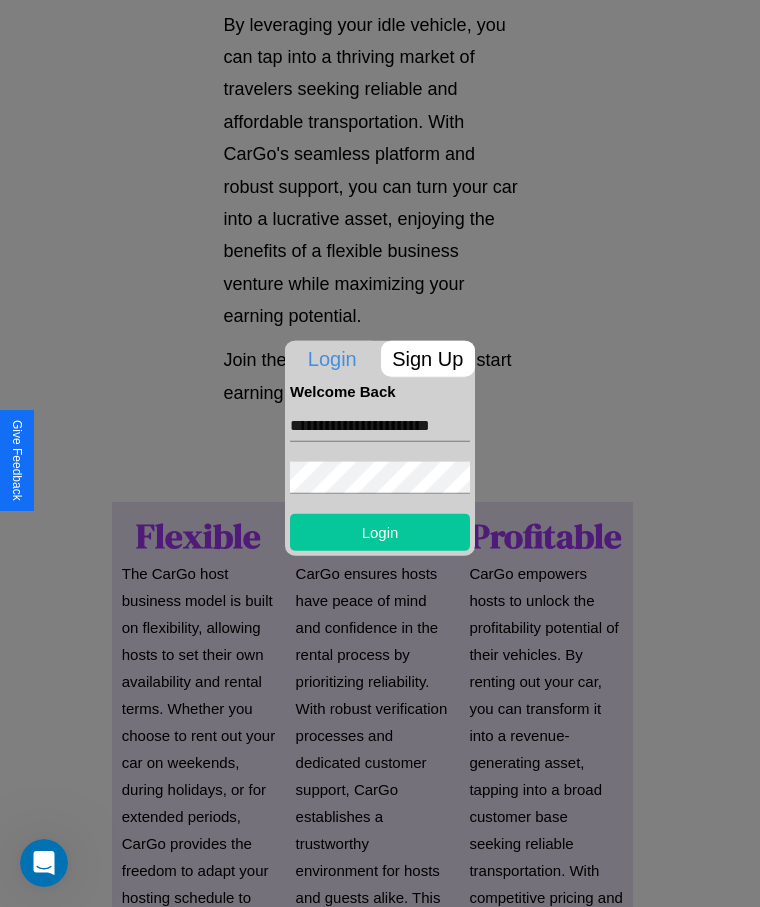 click on "Login" at bounding box center (380, 531) 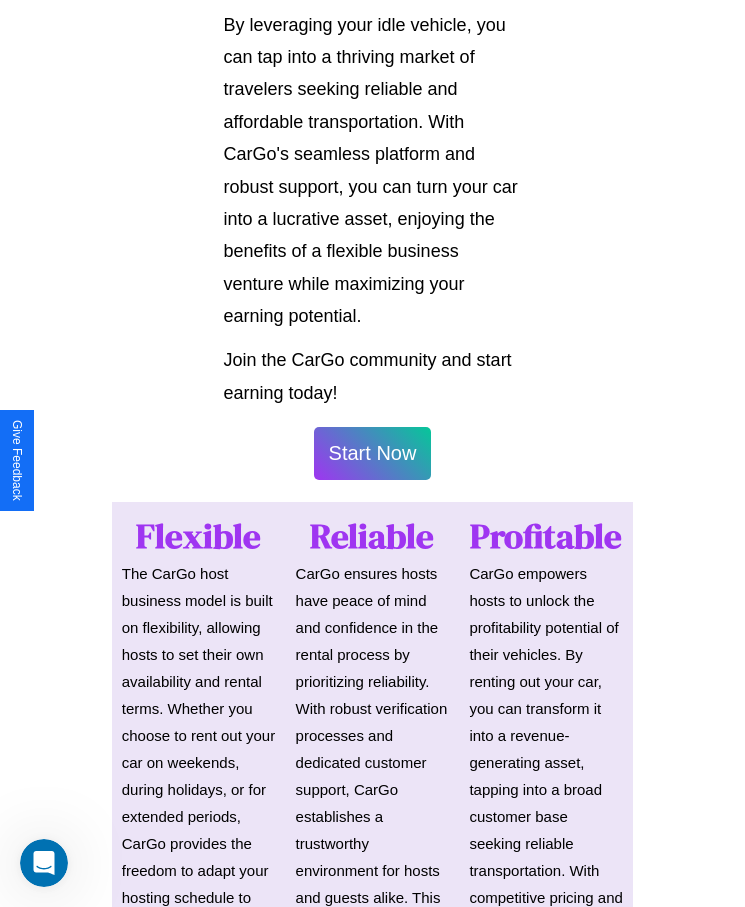scroll, scrollTop: 1048, scrollLeft: 0, axis: vertical 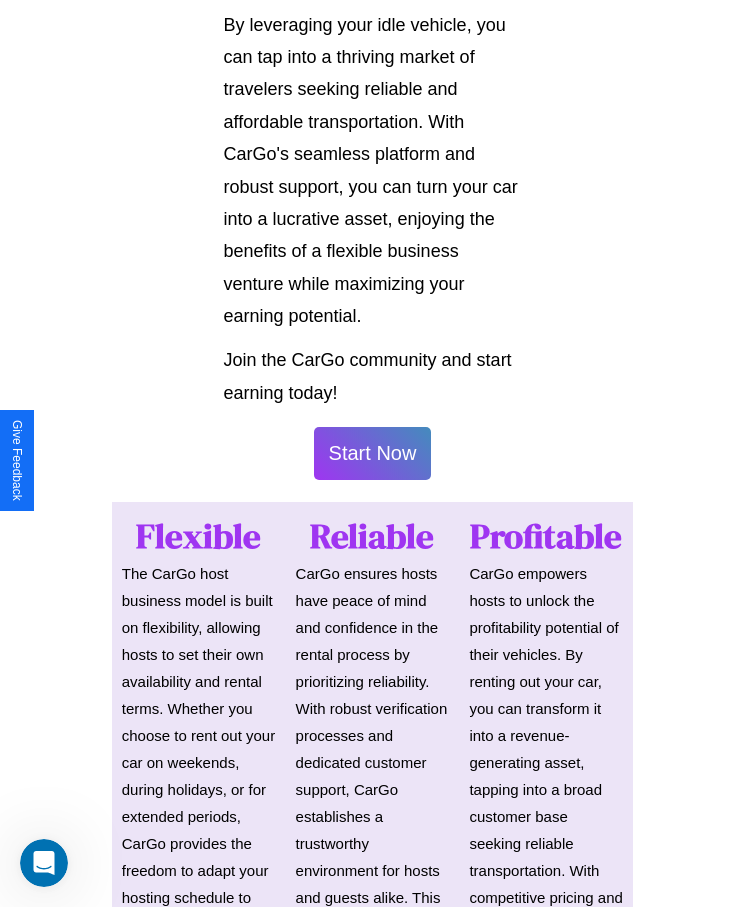 click on "Start Now" at bounding box center [373, 453] 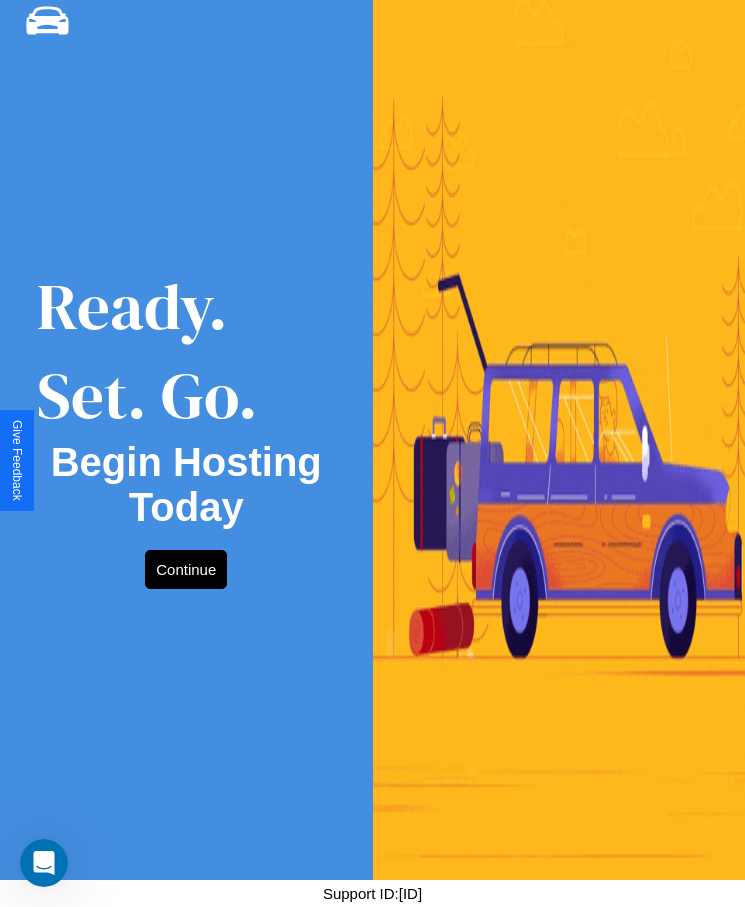 scroll, scrollTop: 0, scrollLeft: 0, axis: both 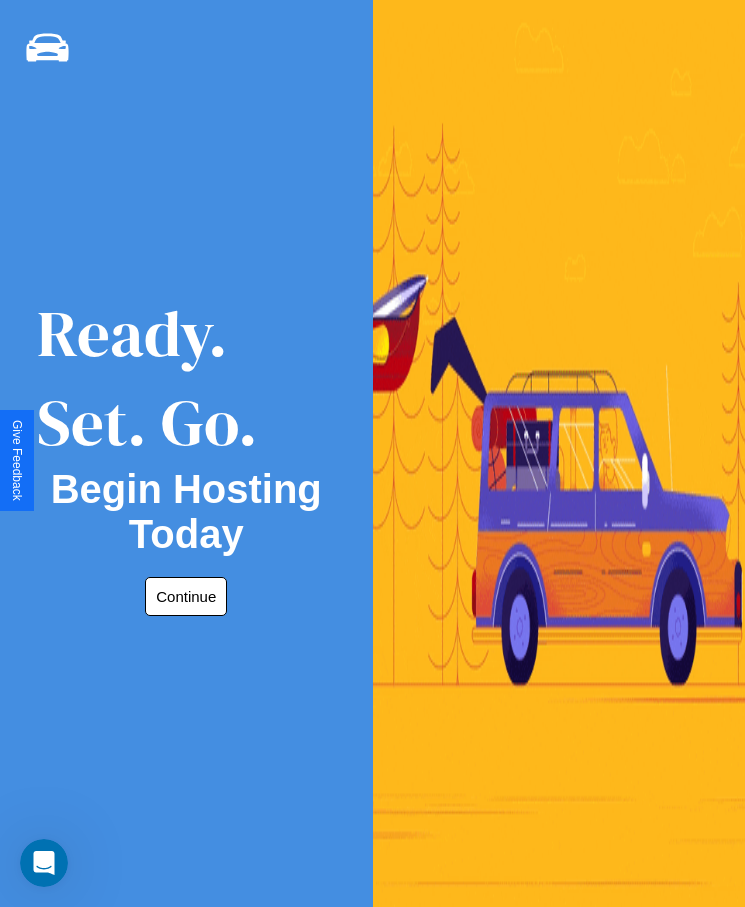 click on "Continue" at bounding box center (186, 596) 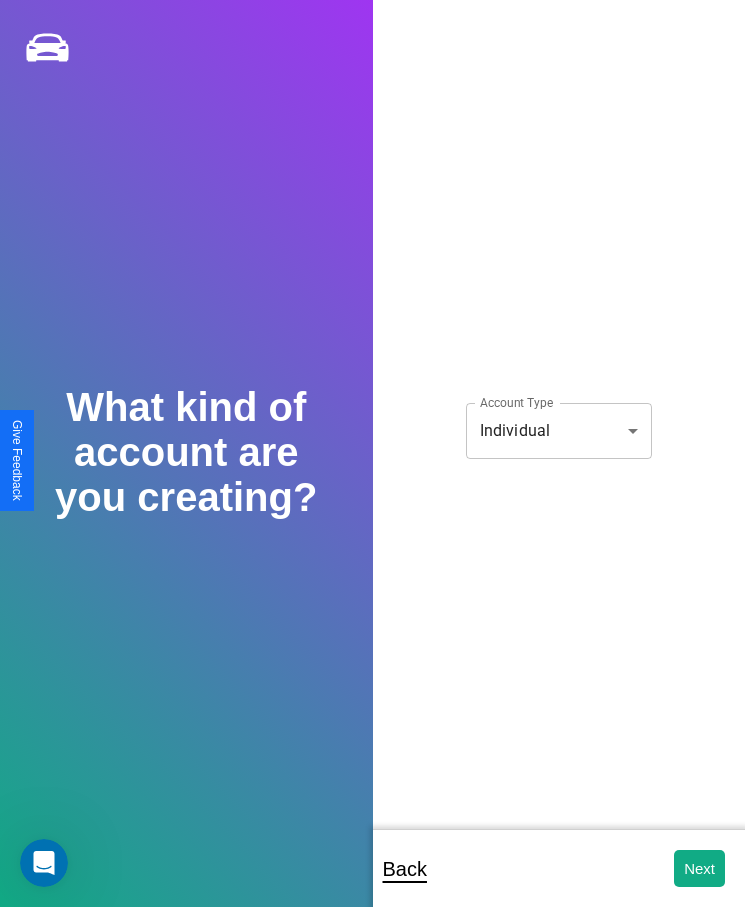click on "**********" at bounding box center (372, 467) 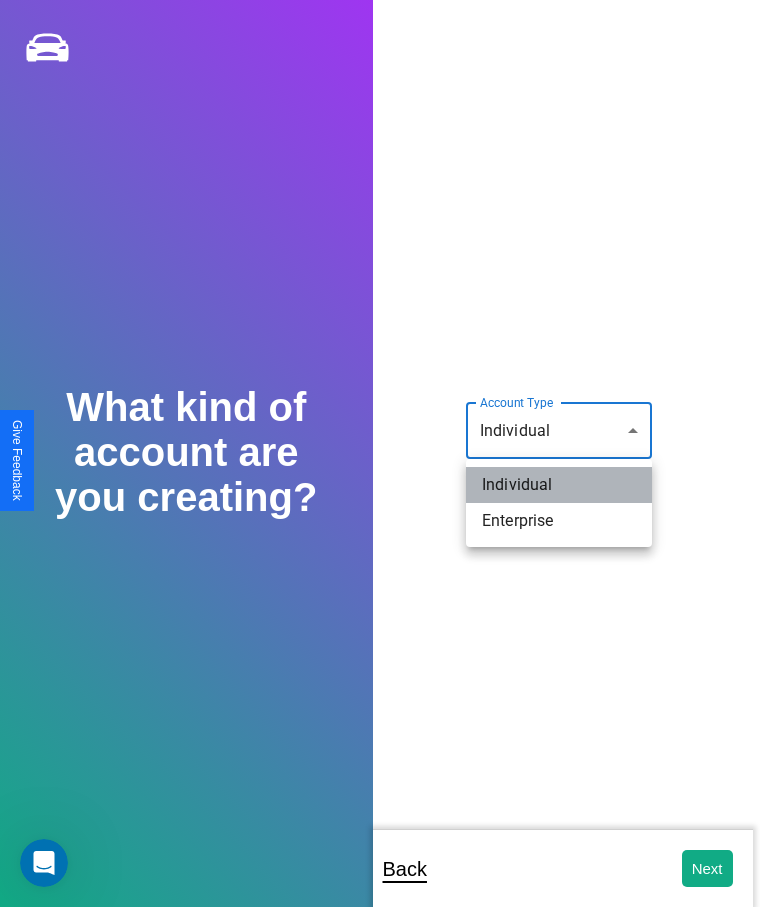 click on "Individual" at bounding box center (559, 485) 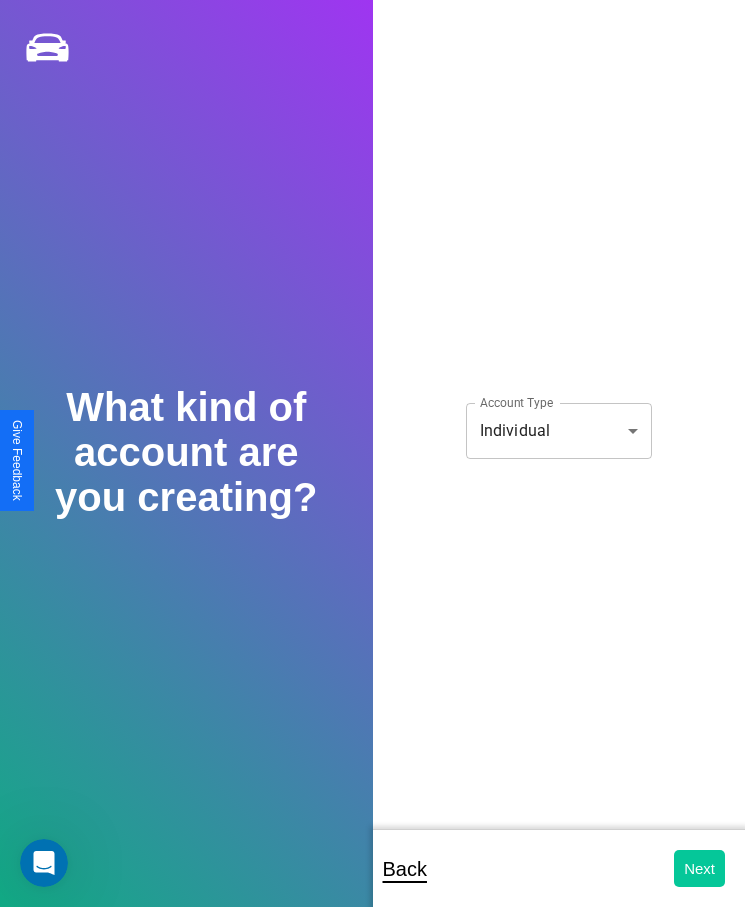 click on "Next" at bounding box center [699, 868] 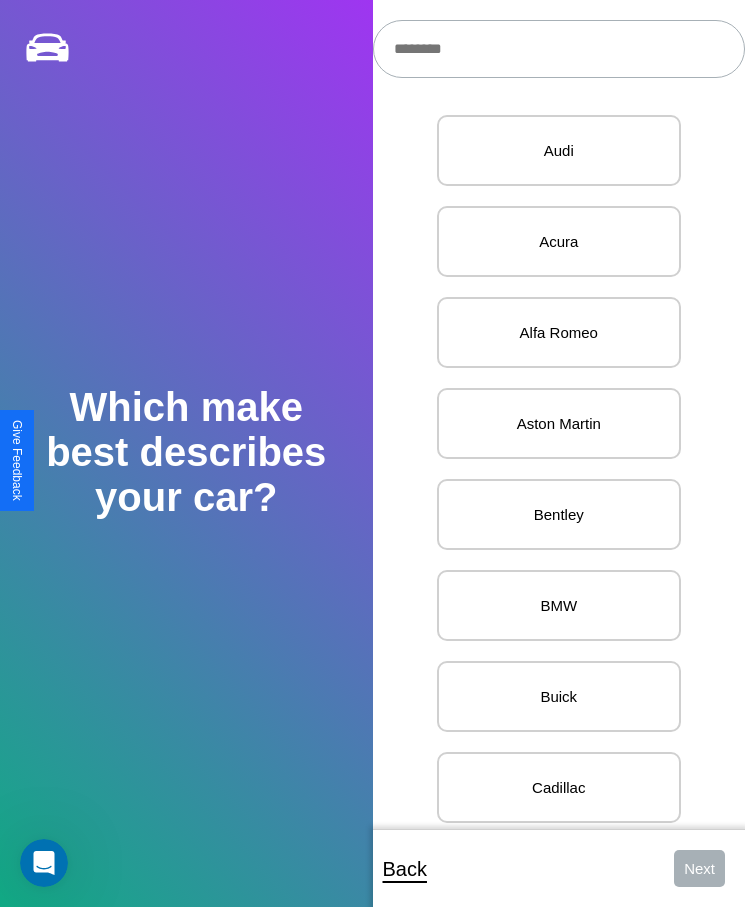 click at bounding box center [559, 49] 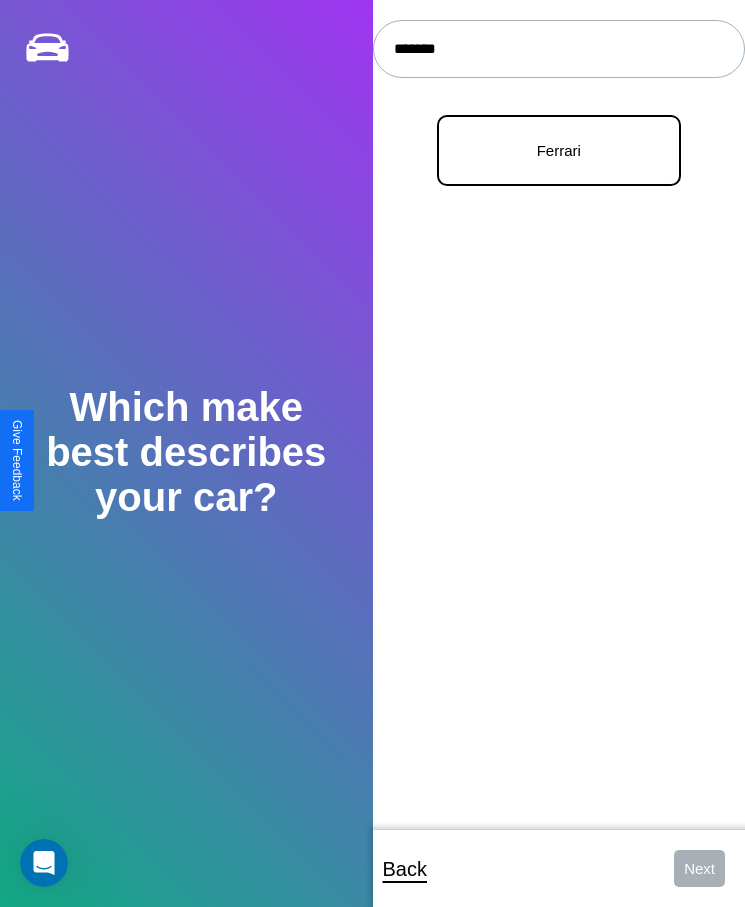 type on "*******" 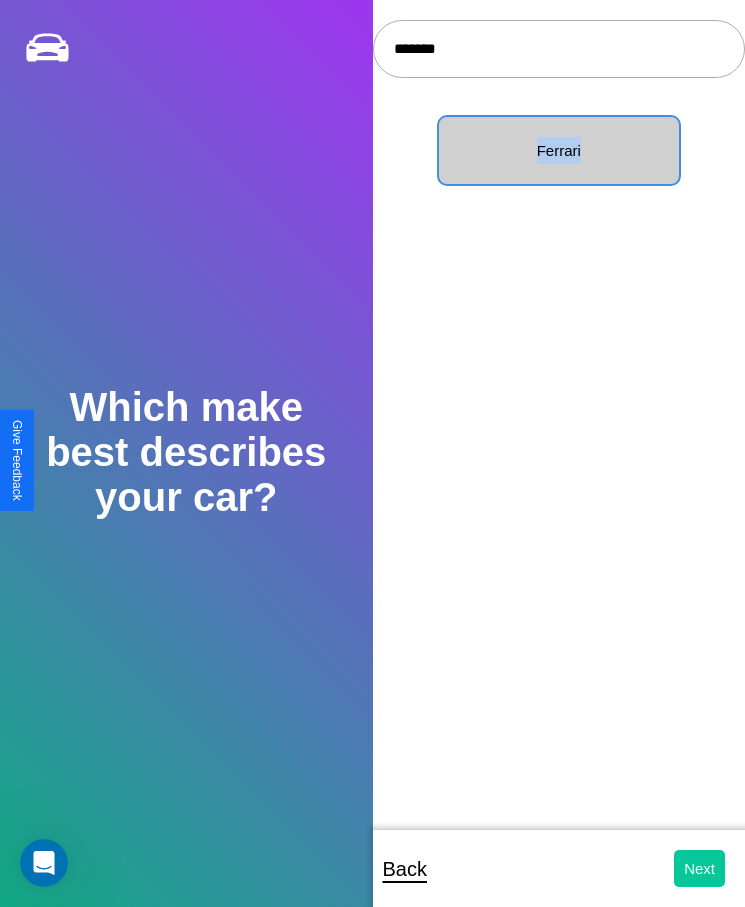 click on "Next" at bounding box center [699, 868] 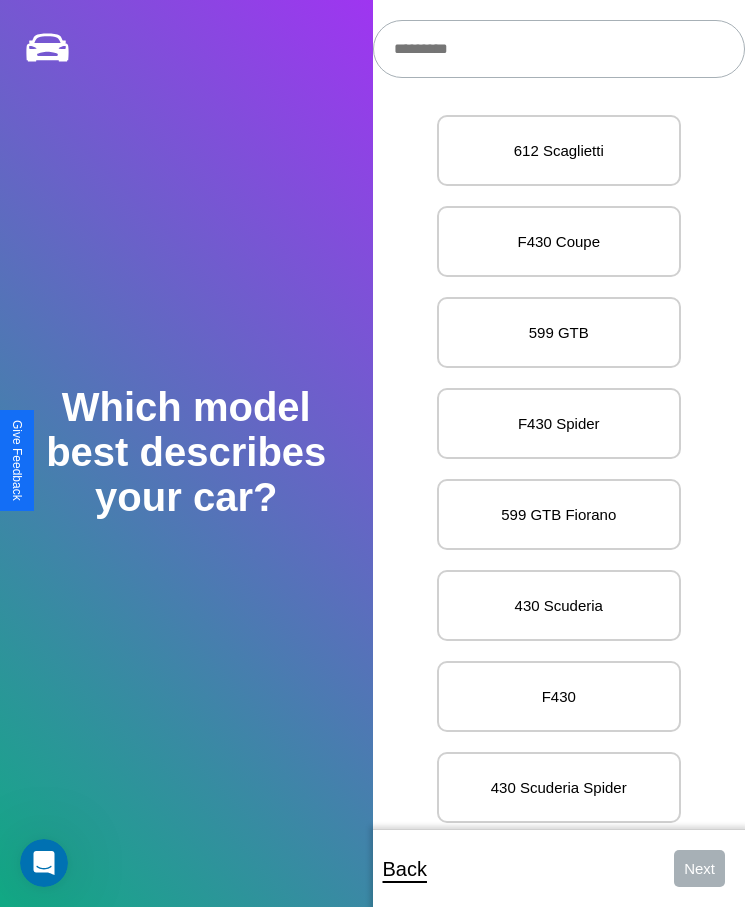 scroll, scrollTop: 20, scrollLeft: 0, axis: vertical 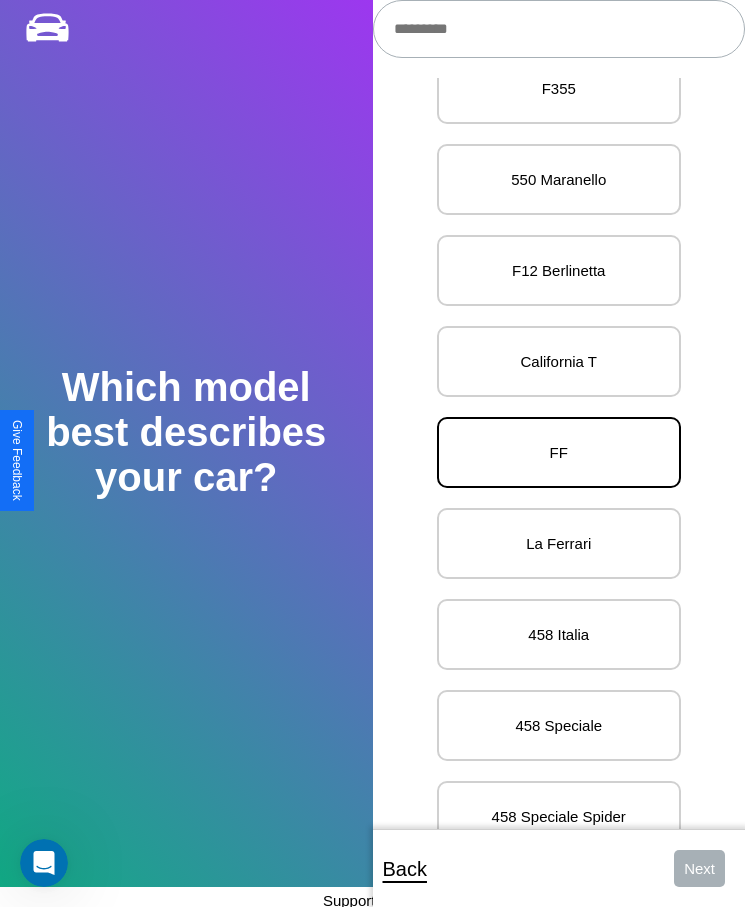 click on "FF" at bounding box center [559, 452] 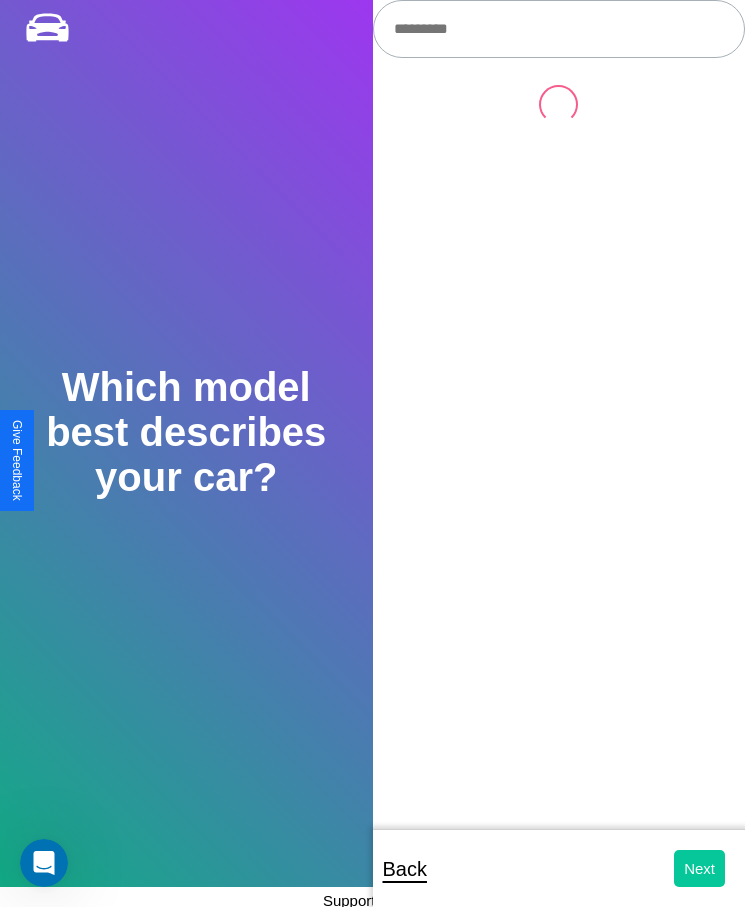 scroll, scrollTop: 0, scrollLeft: 0, axis: both 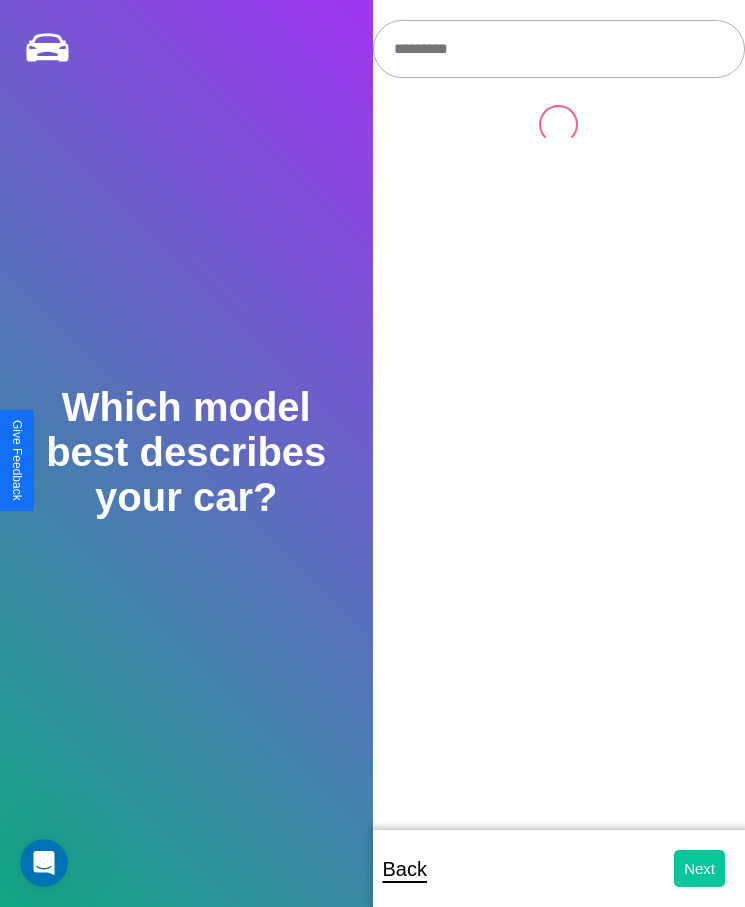 select on "*****" 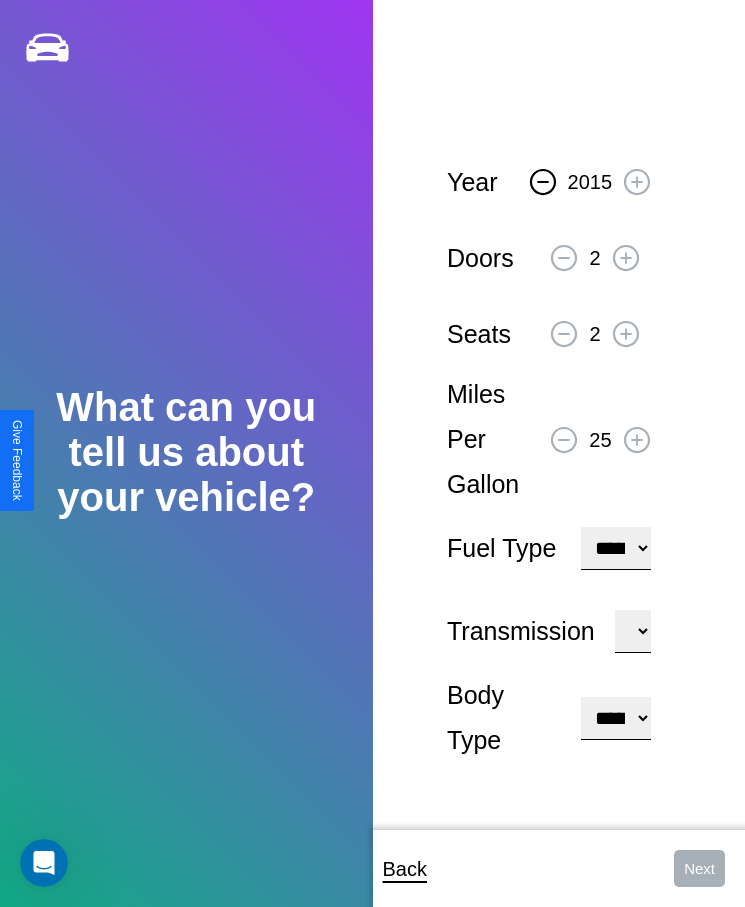 click 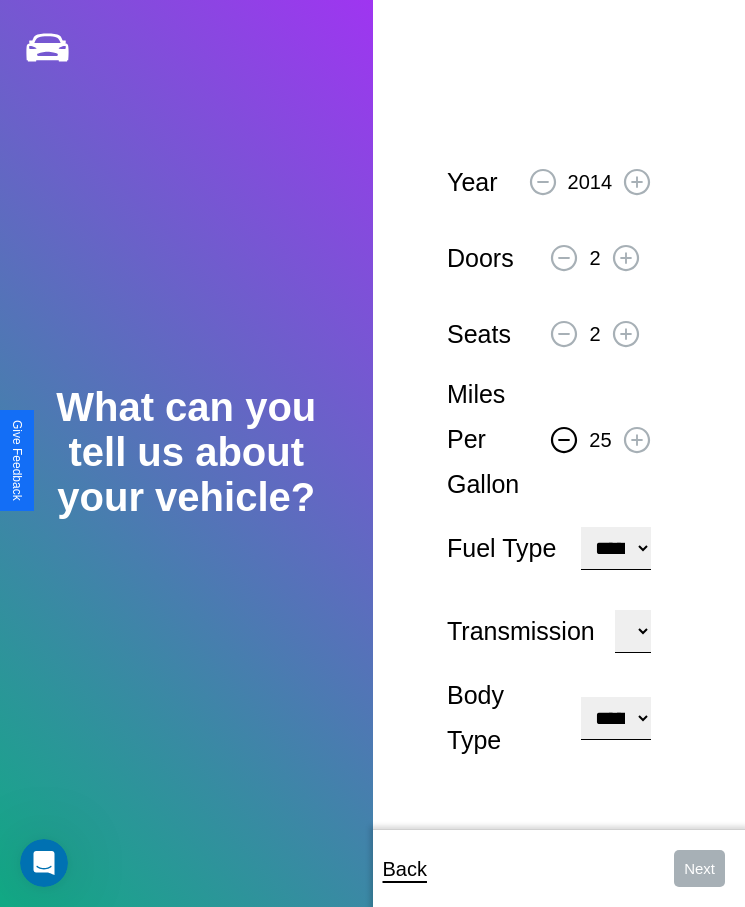 click 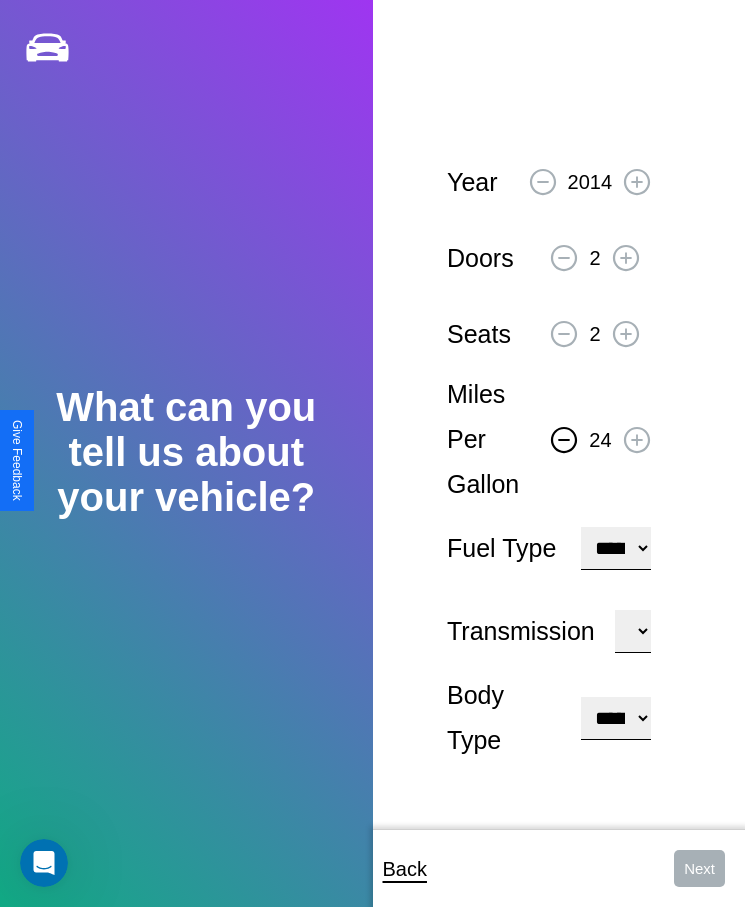 click on "**********" at bounding box center (615, 548) 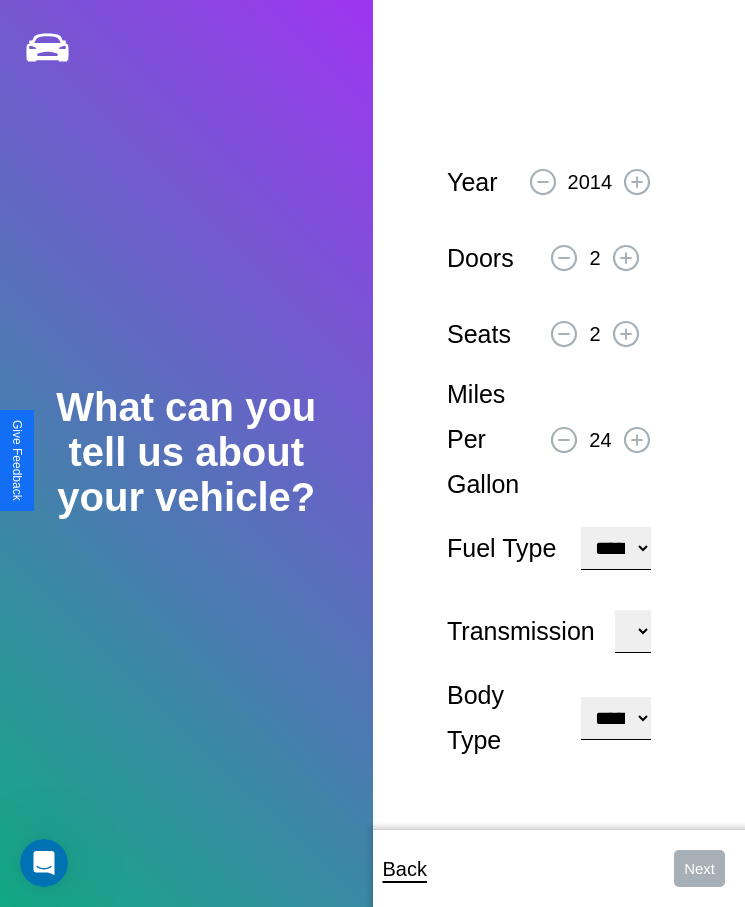 select on "******" 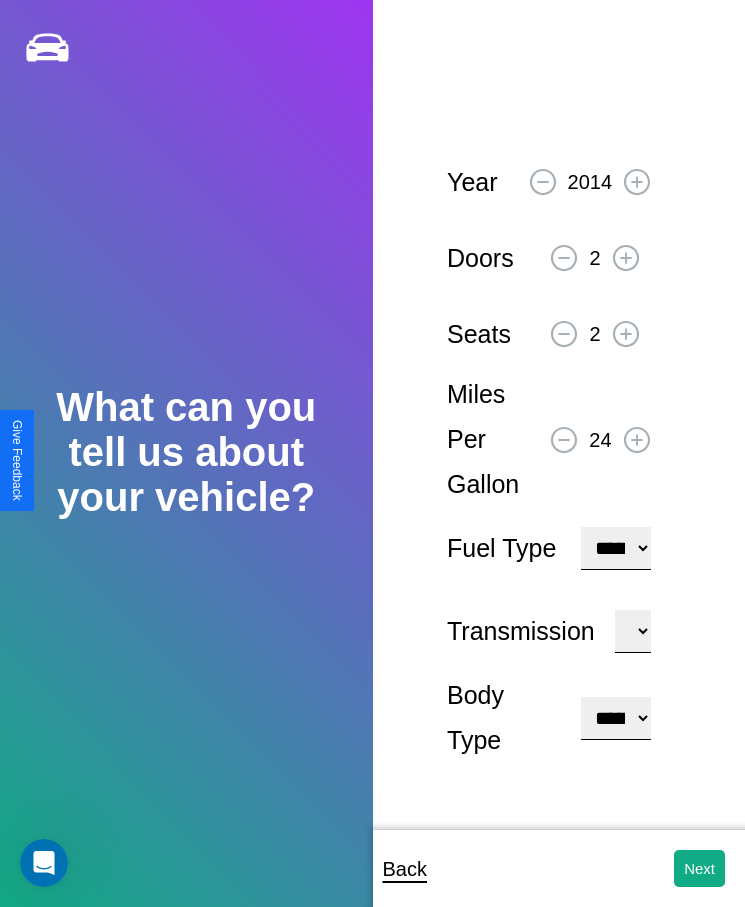 click on "**********" at bounding box center (615, 718) 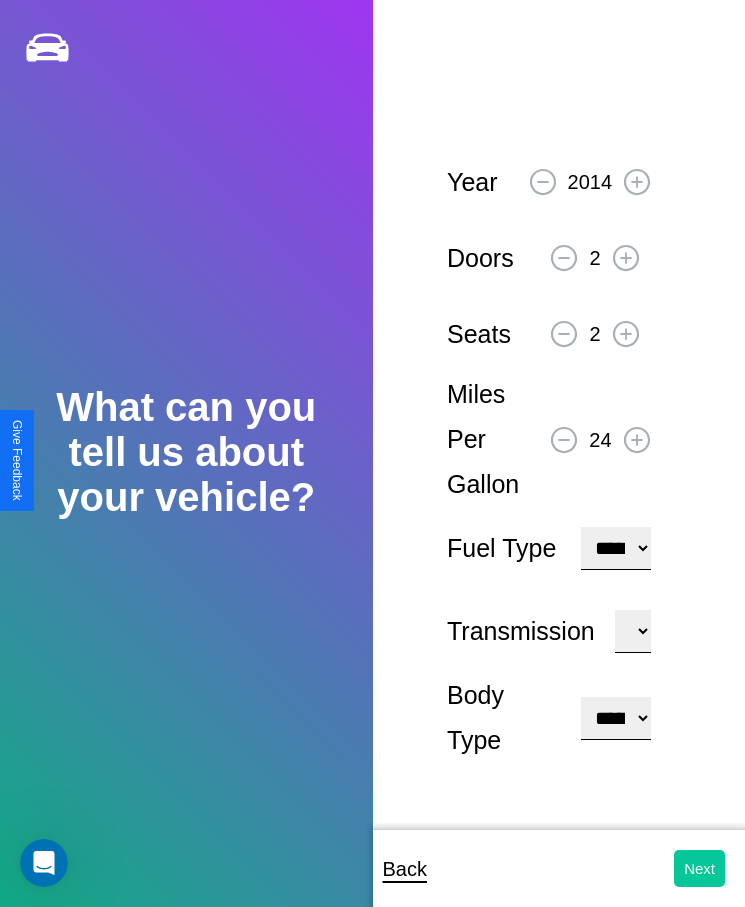 click on "Next" at bounding box center [699, 868] 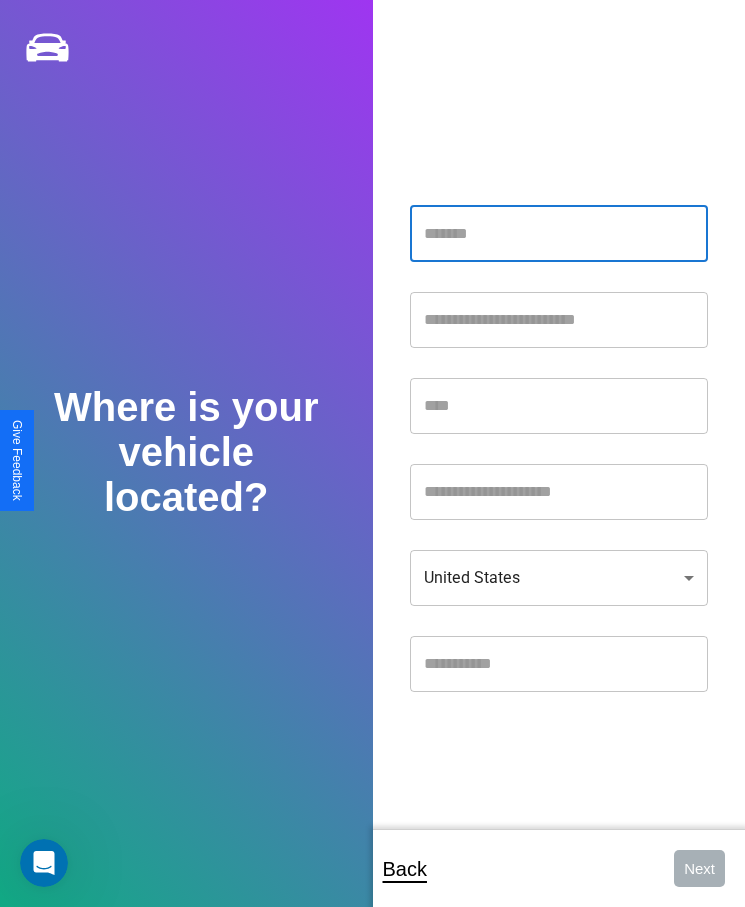 click at bounding box center [559, 234] 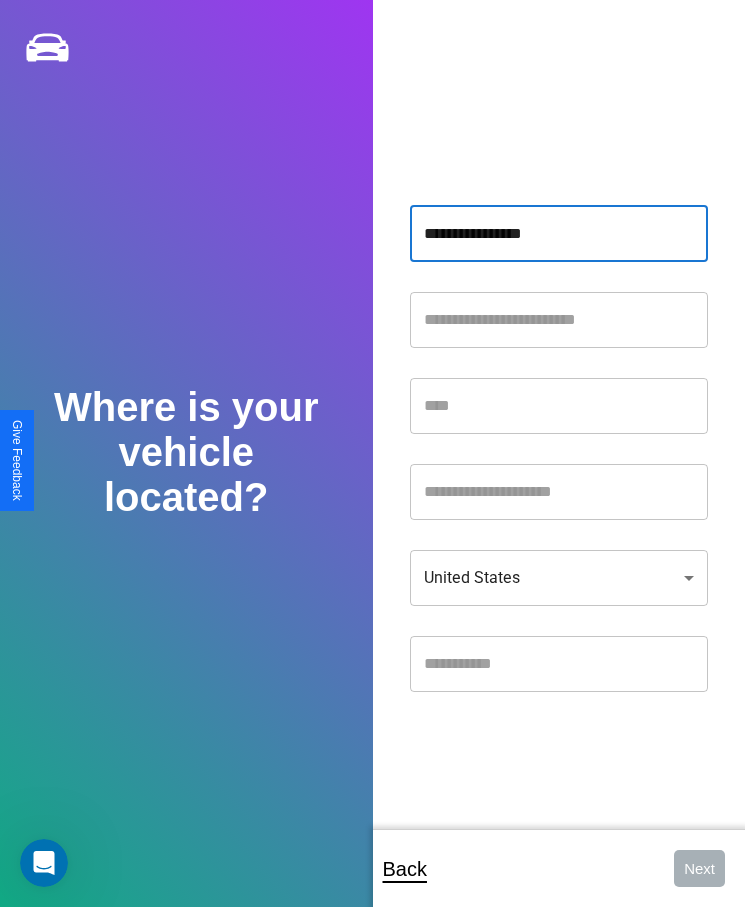 type on "**********" 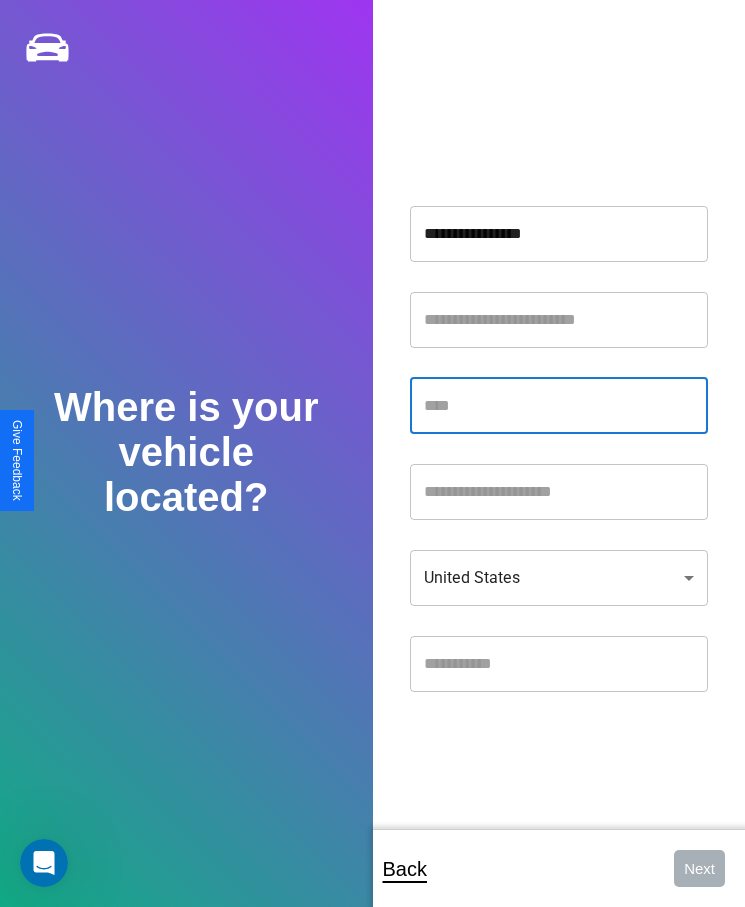 click at bounding box center (559, 406) 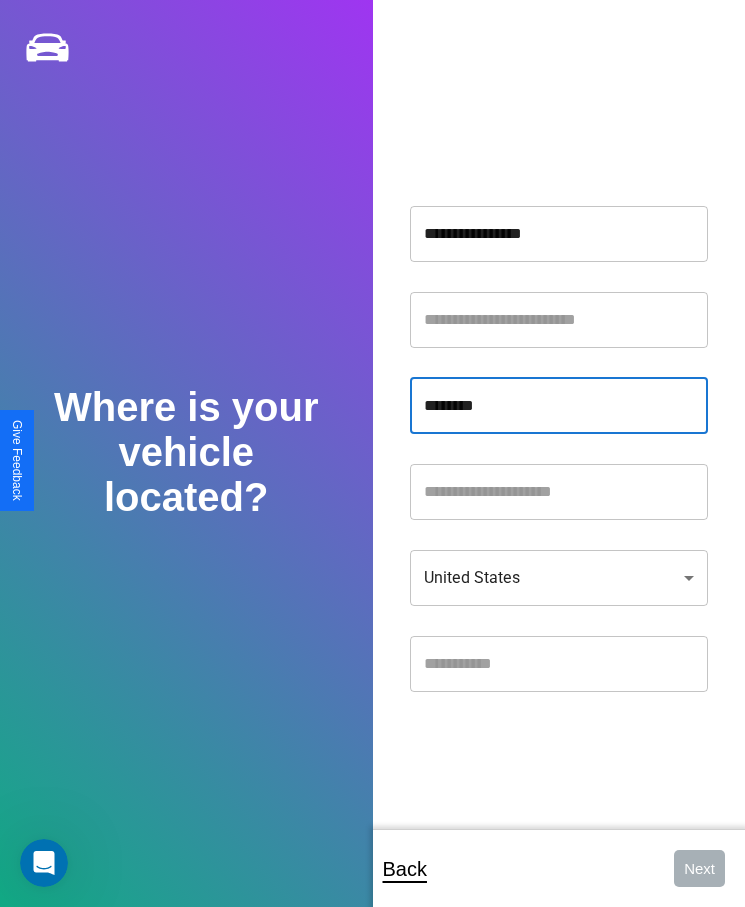 type on "********" 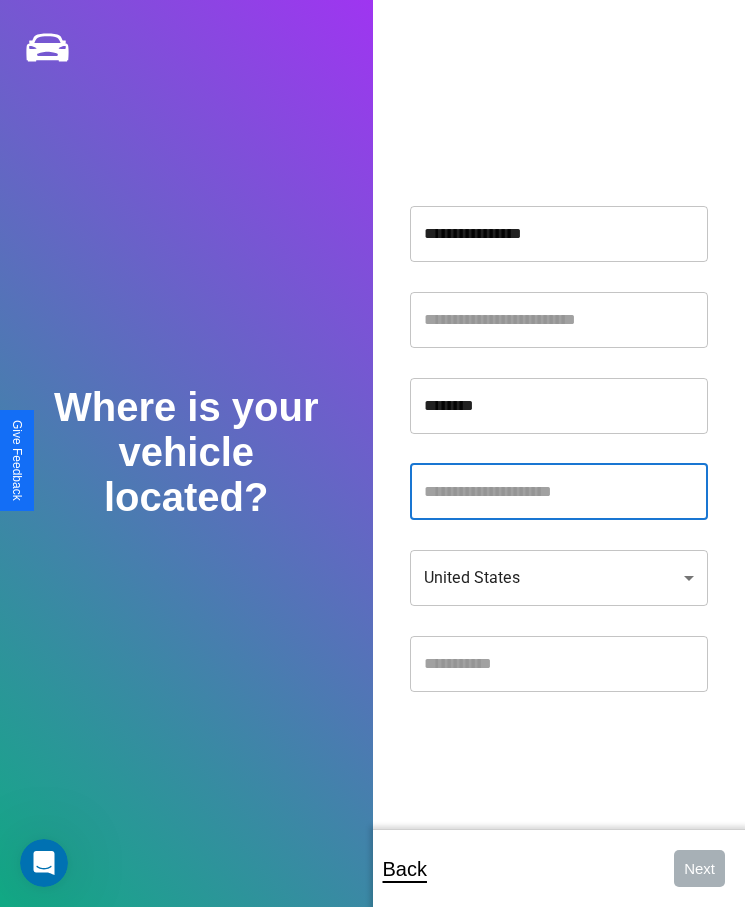 click at bounding box center (559, 492) 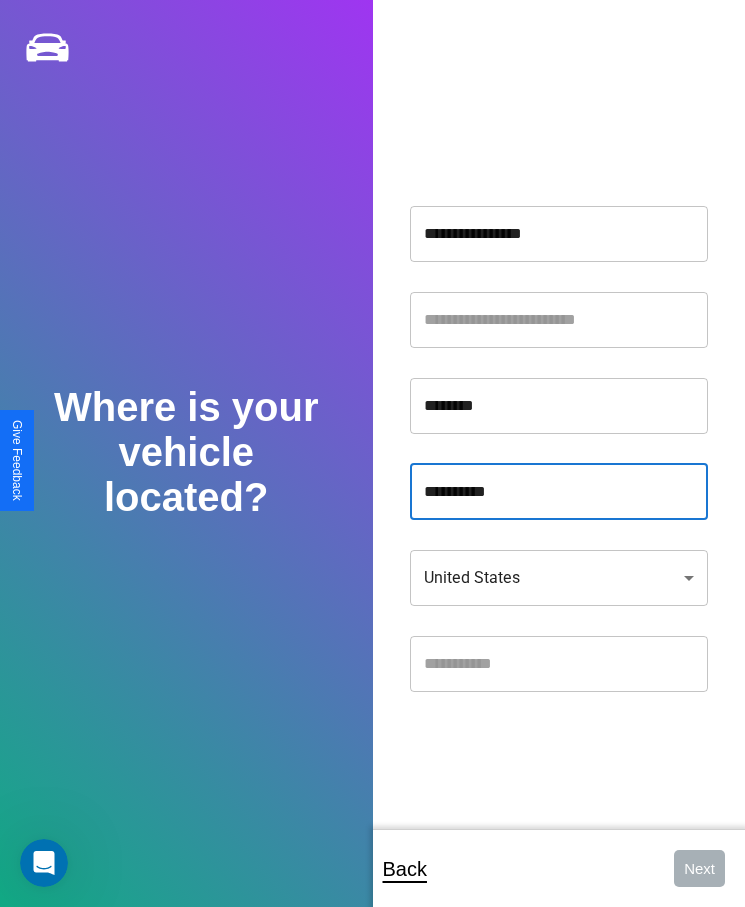 type on "**********" 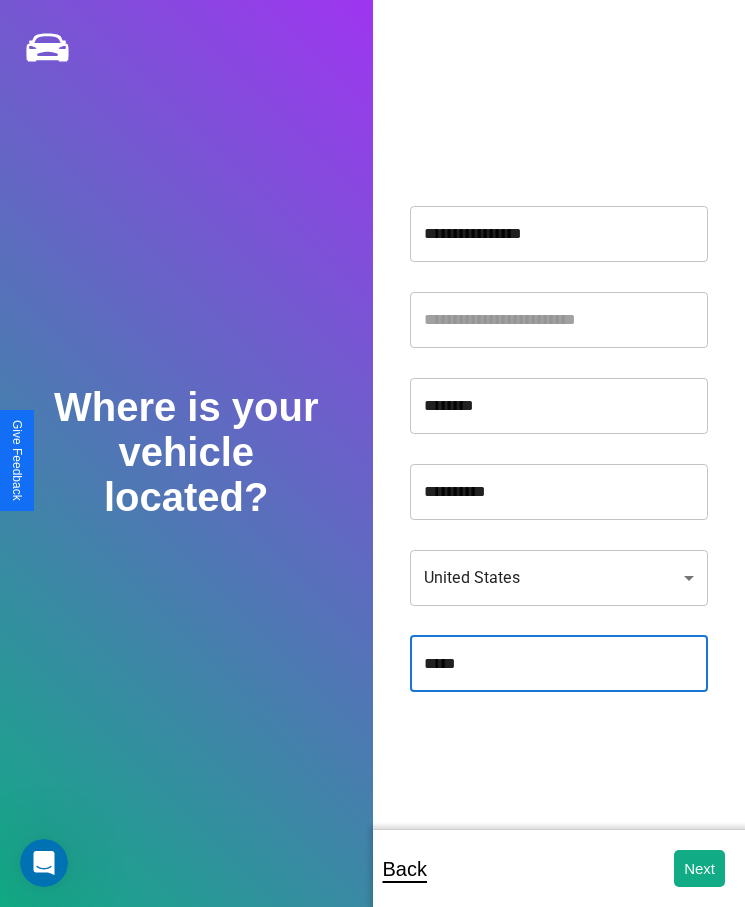 type on "*****" 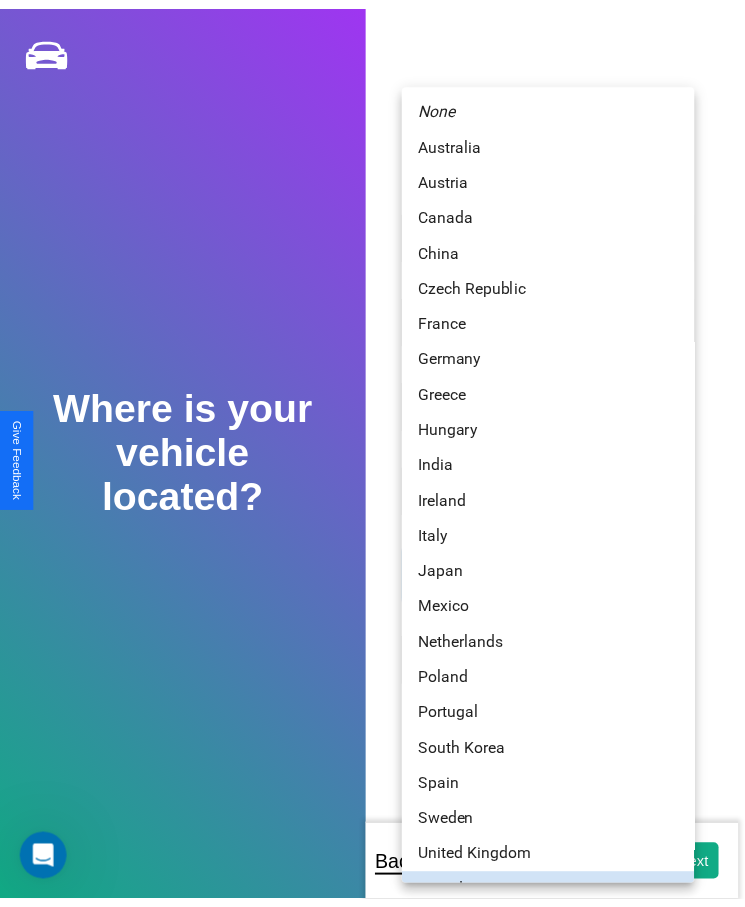 scroll, scrollTop: 25, scrollLeft: 0, axis: vertical 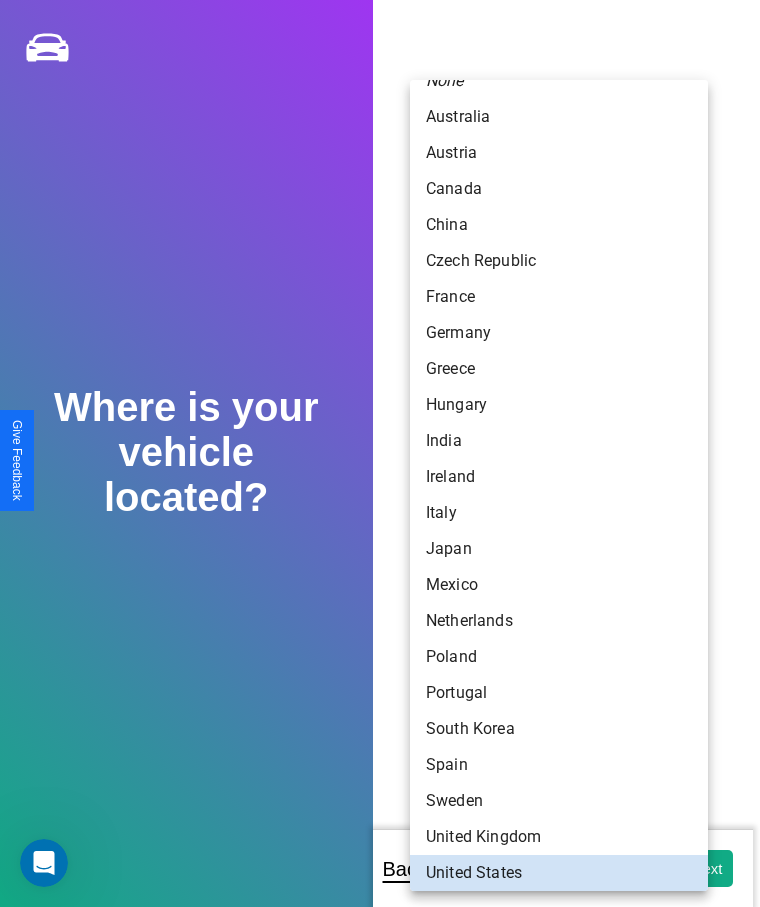 click on "Australia" at bounding box center (559, 117) 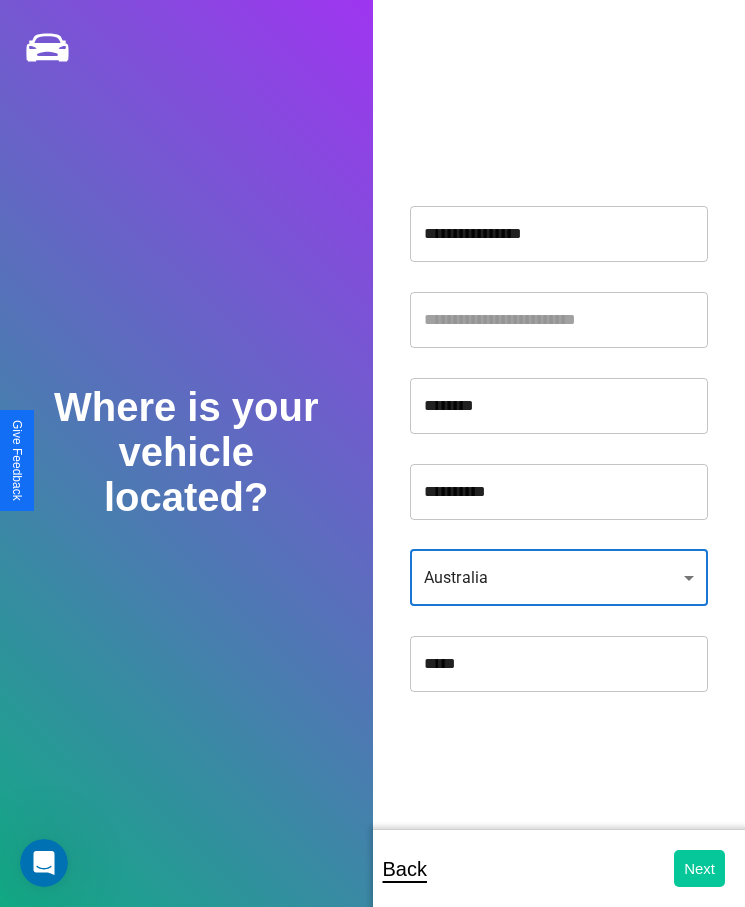 click on "Next" at bounding box center [699, 868] 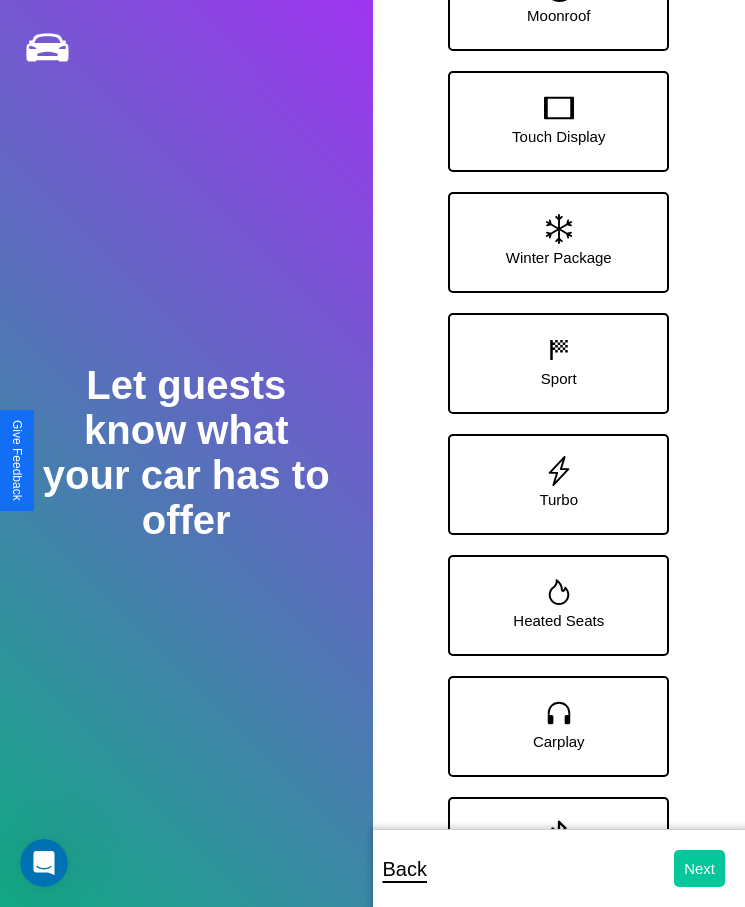 click on "Next" at bounding box center [699, 868] 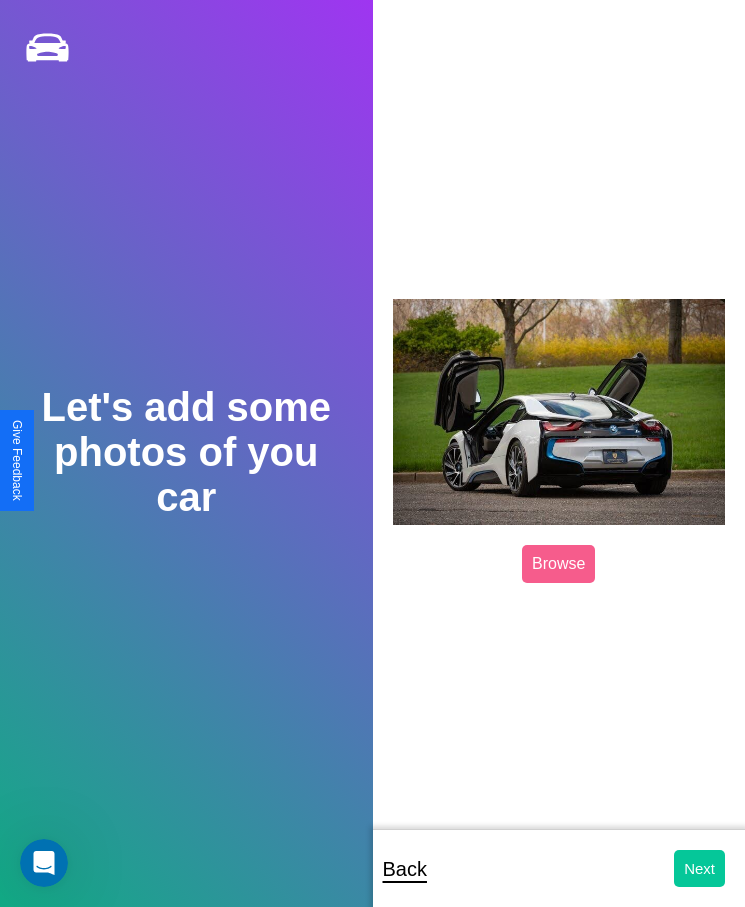 click on "Next" at bounding box center (699, 868) 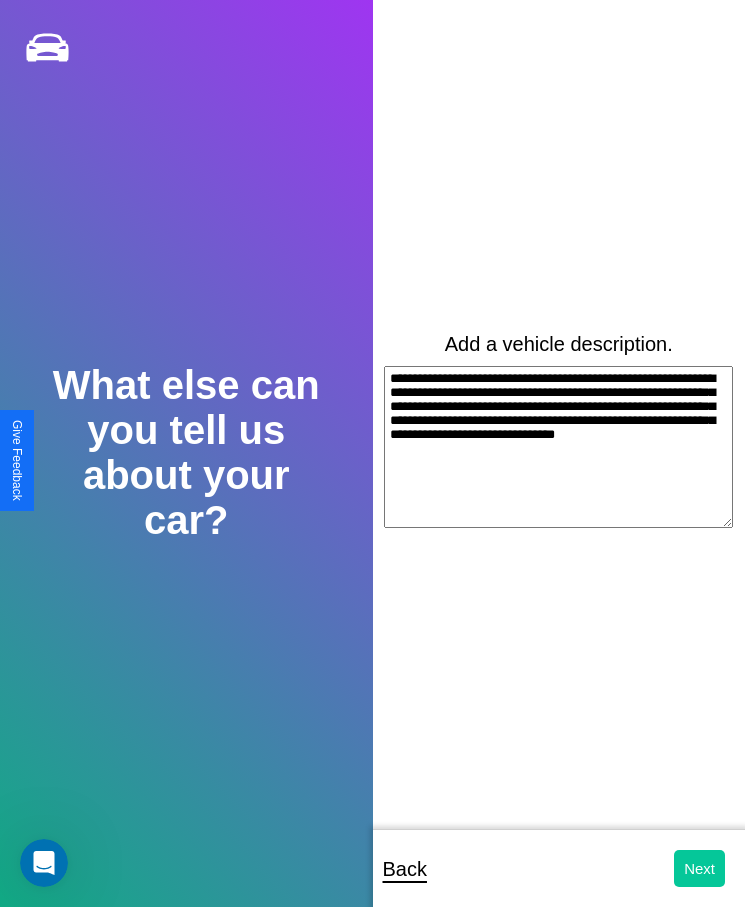 type on "**********" 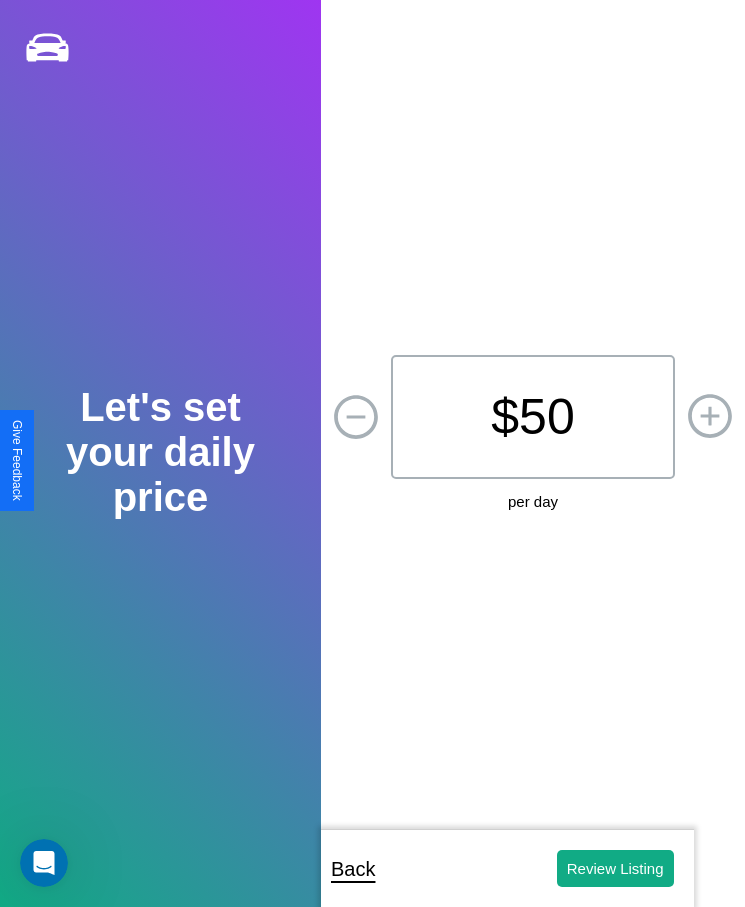 click on "$ 50" at bounding box center (533, 417) 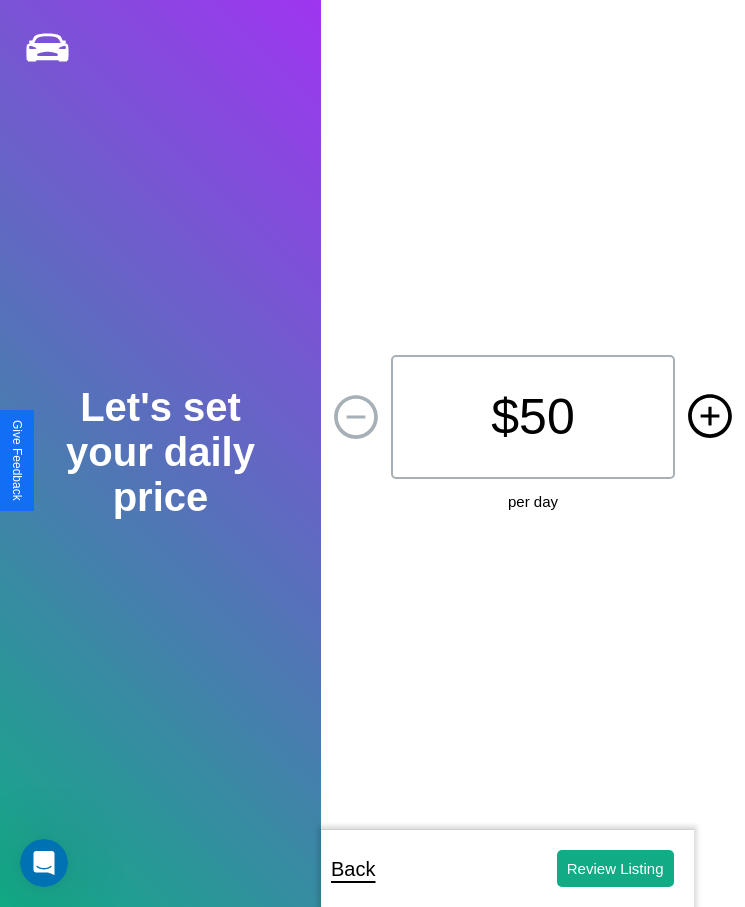 click 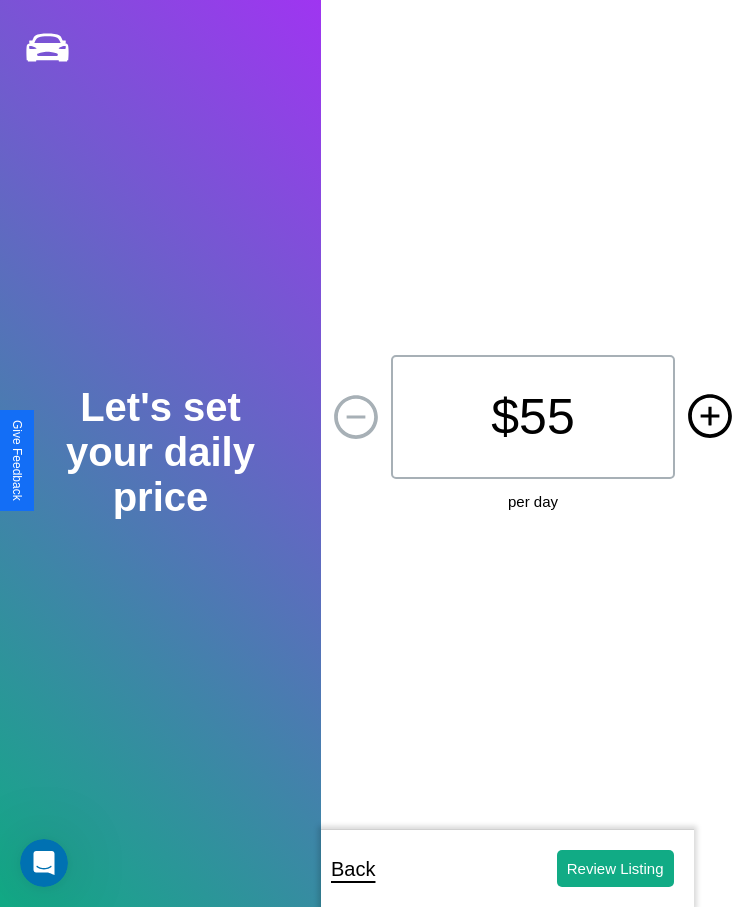 click 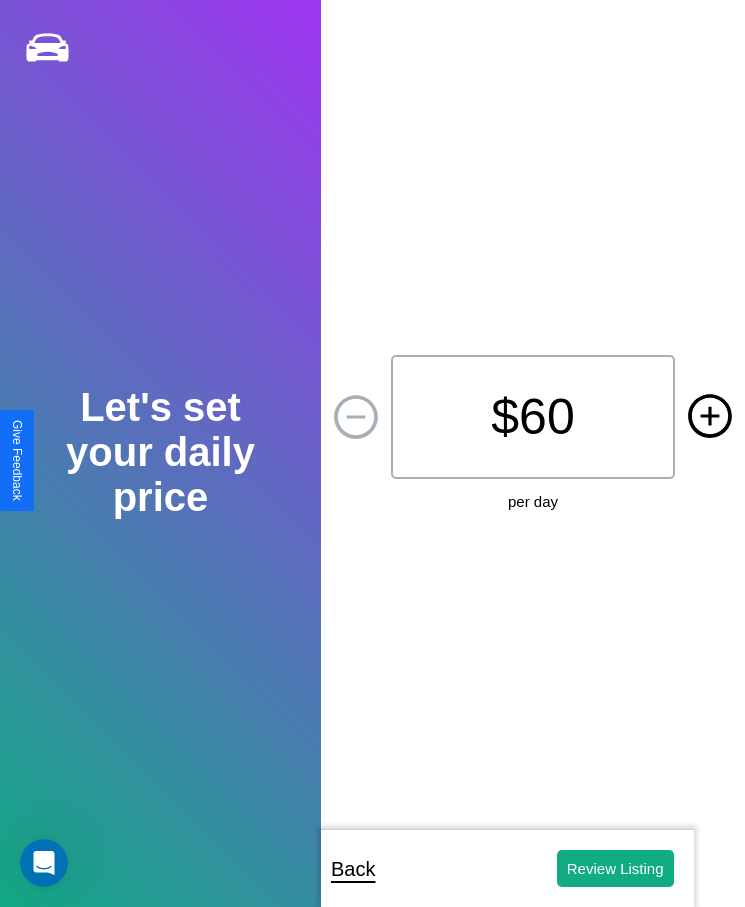 click 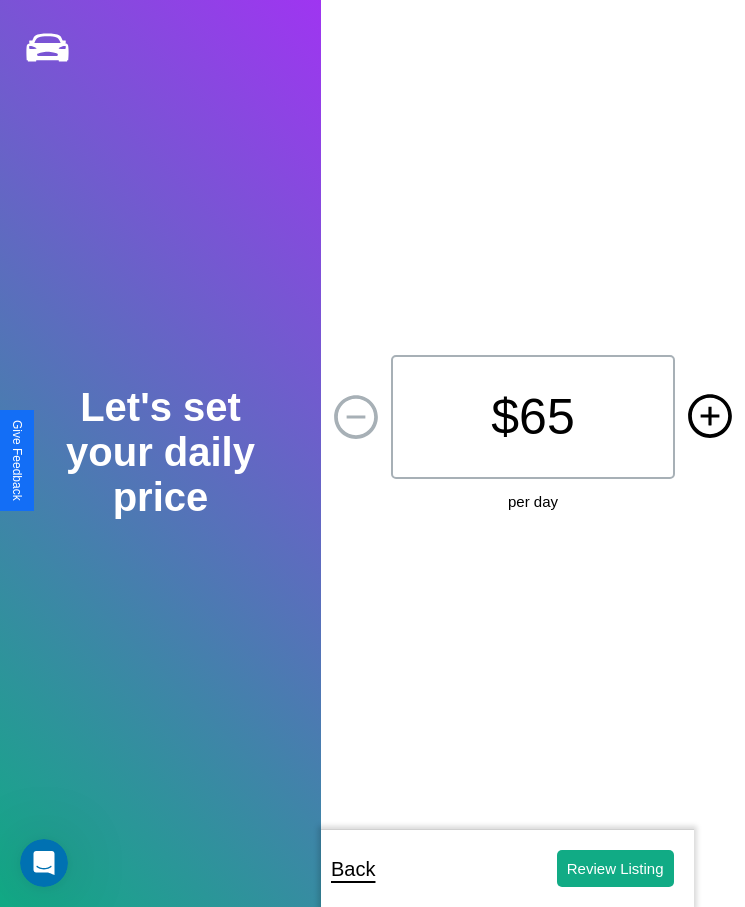 click 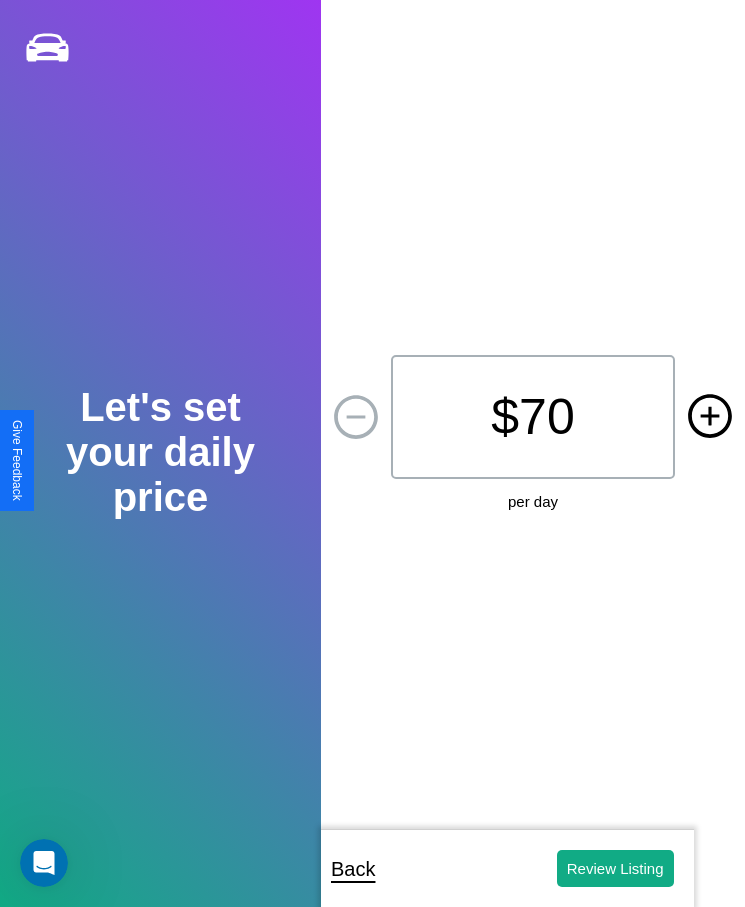 click 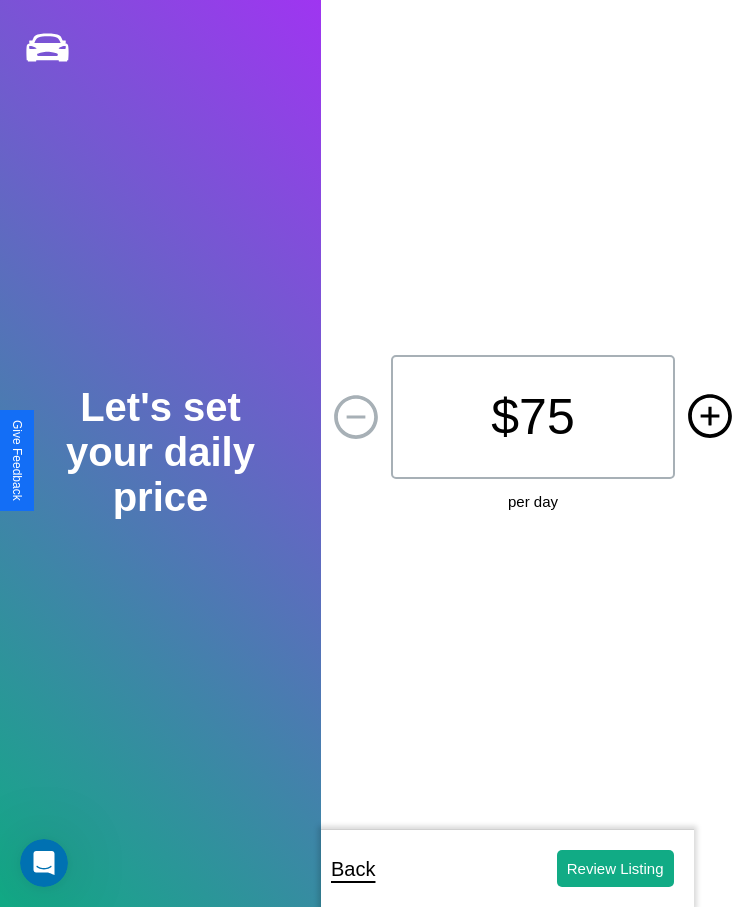 click 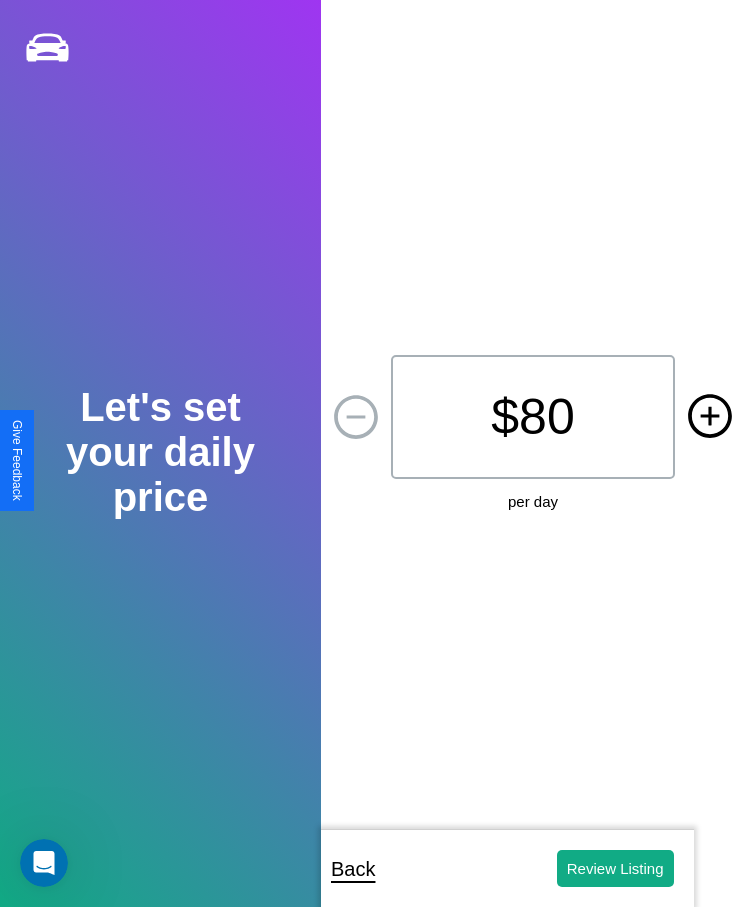 click 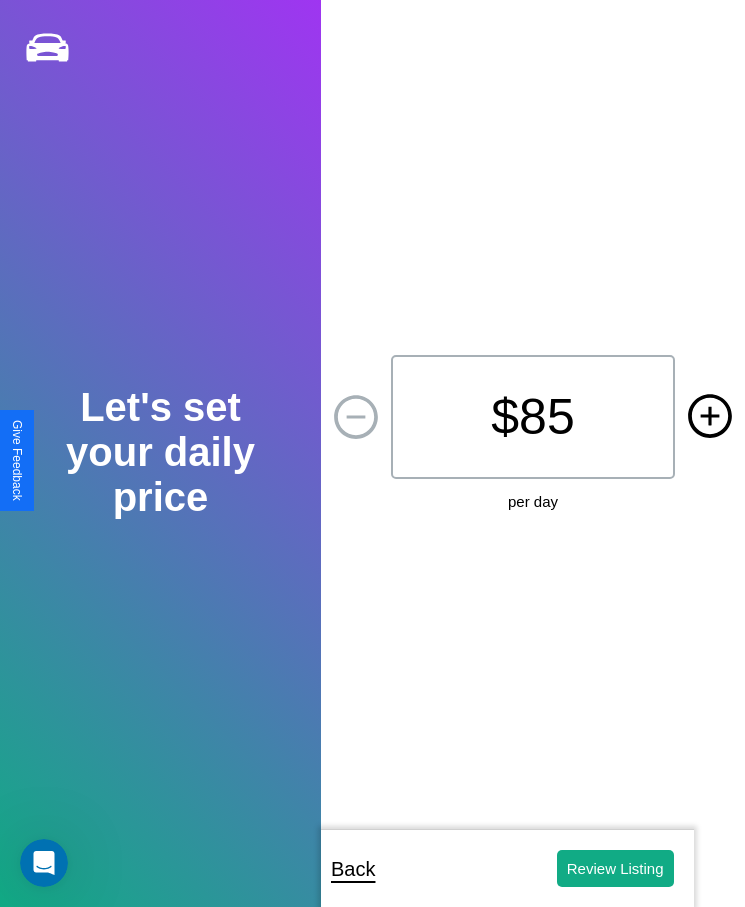 click 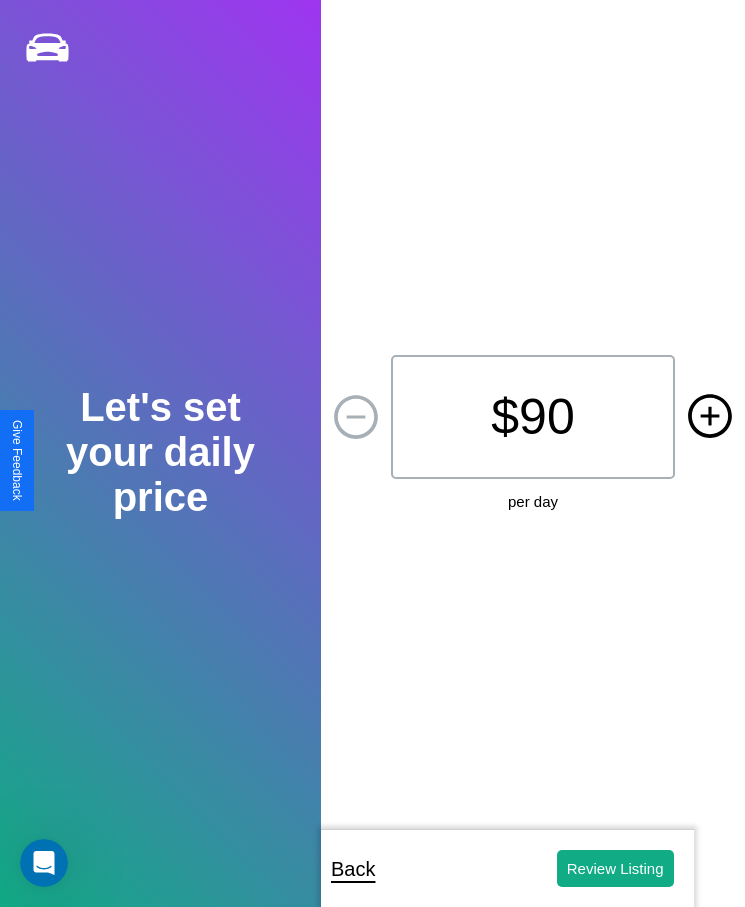 click 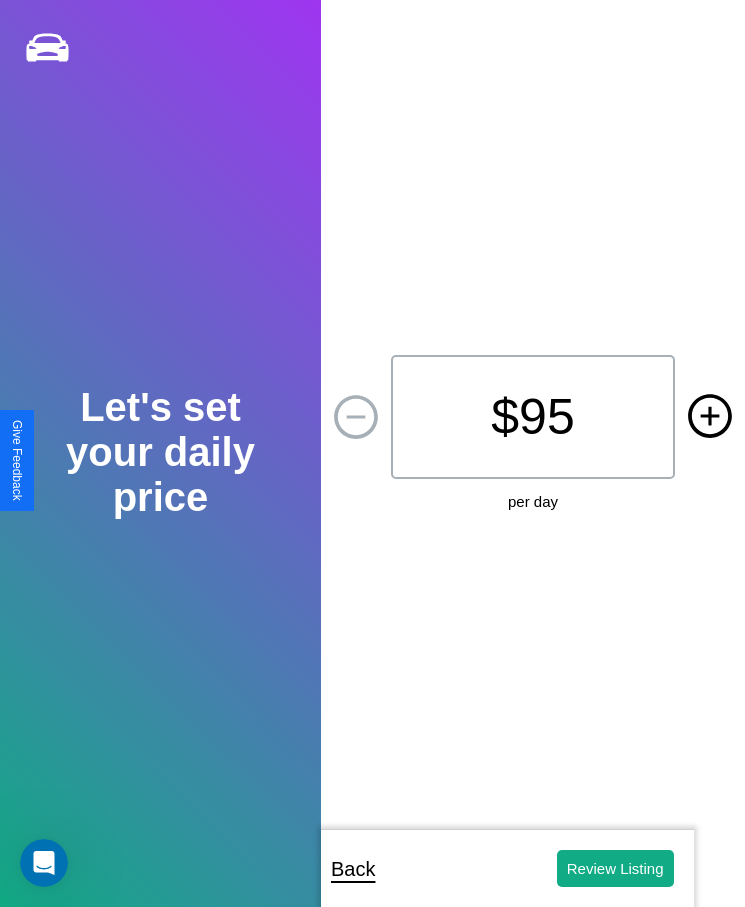 click 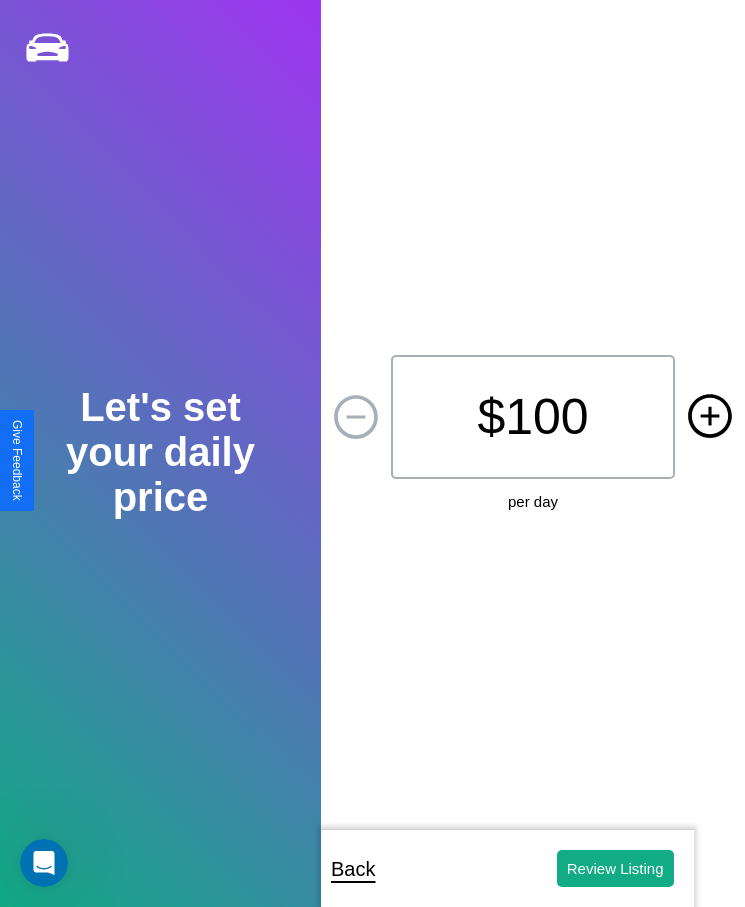 click 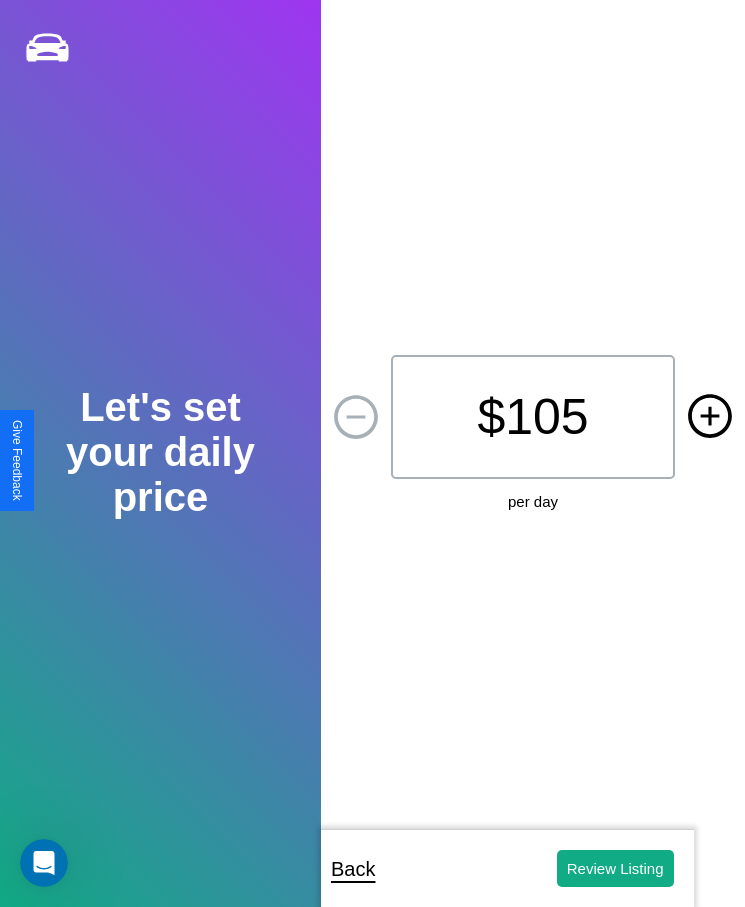 click 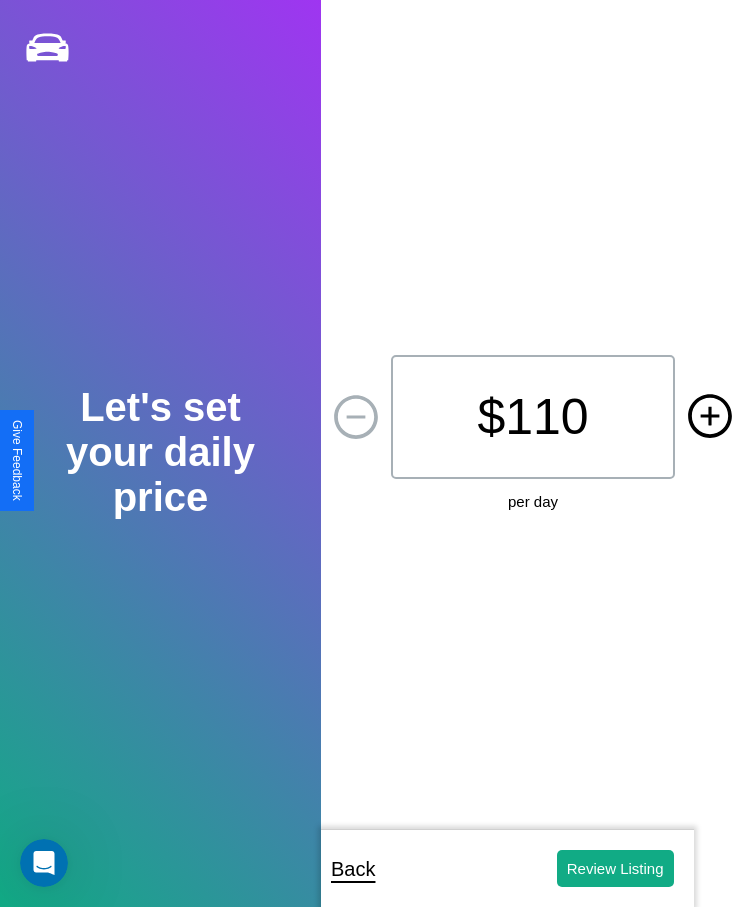 click 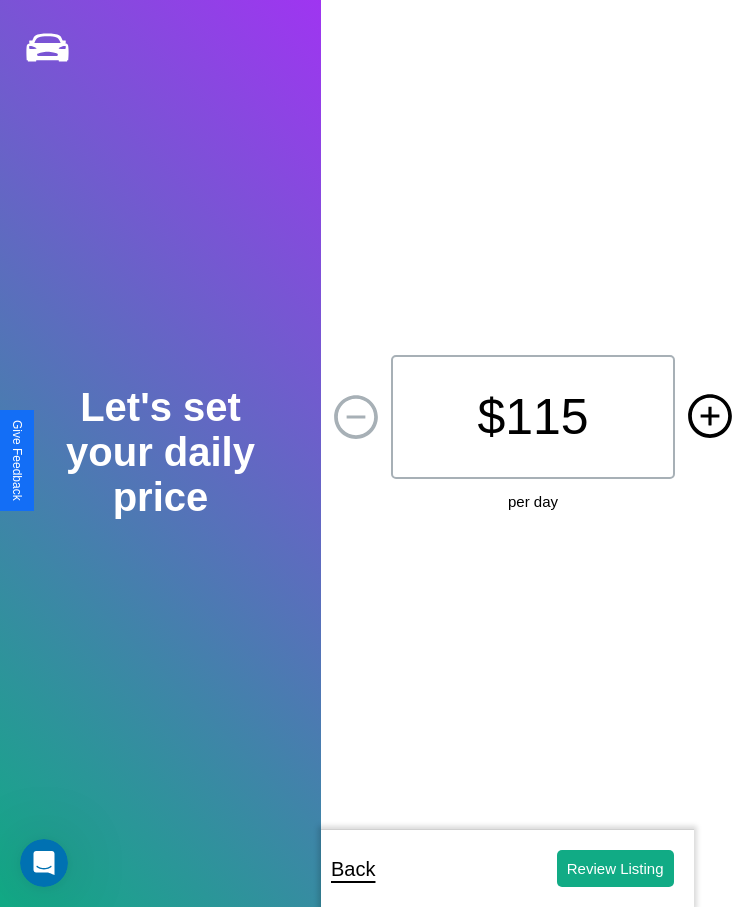 click 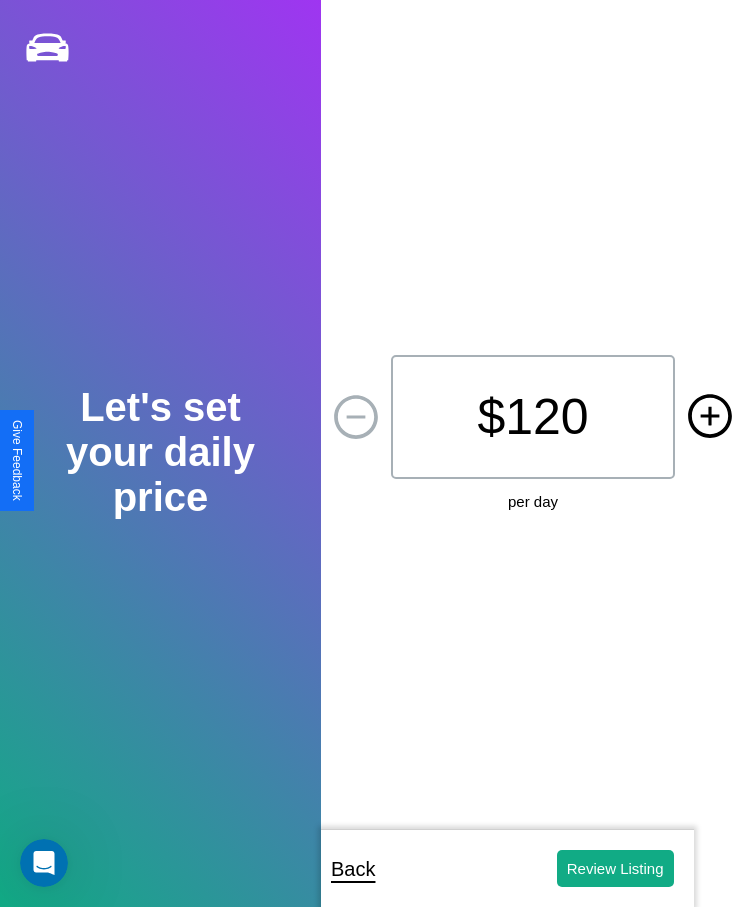 click 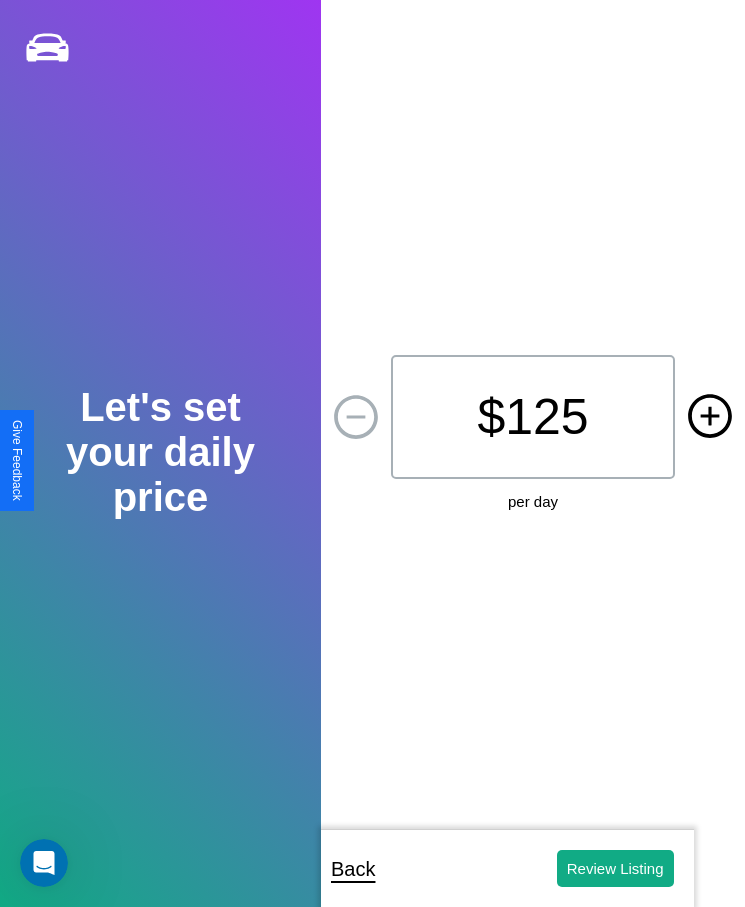 click 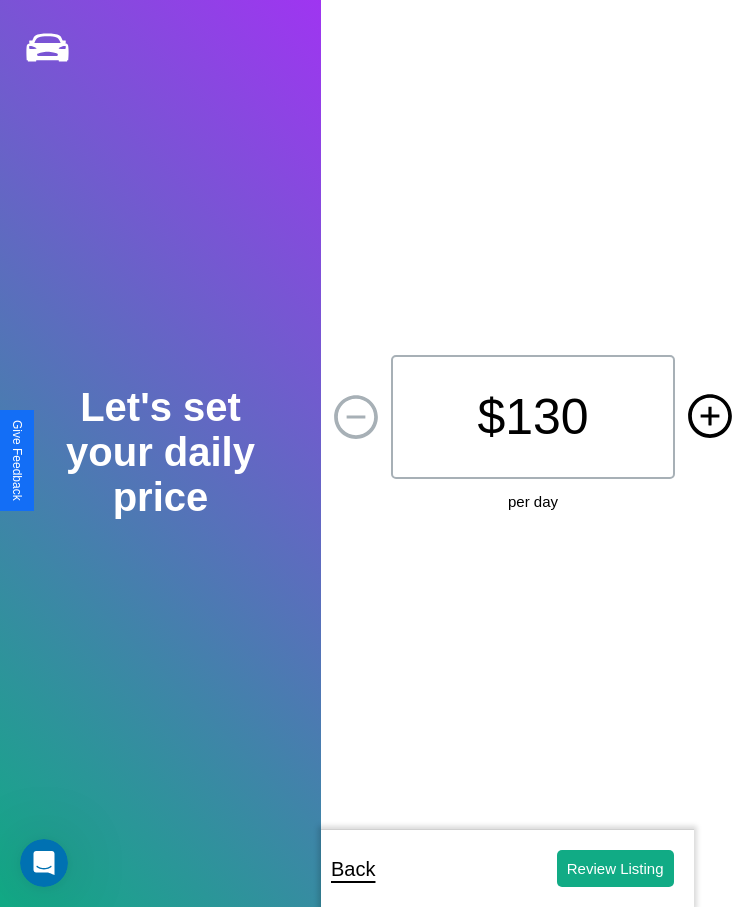 click 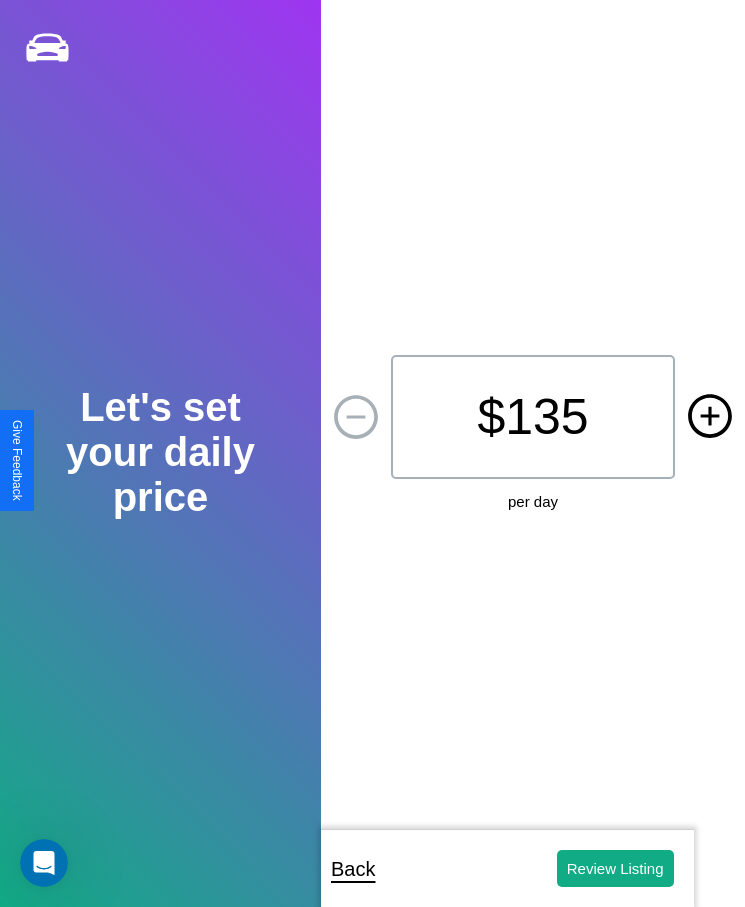 click 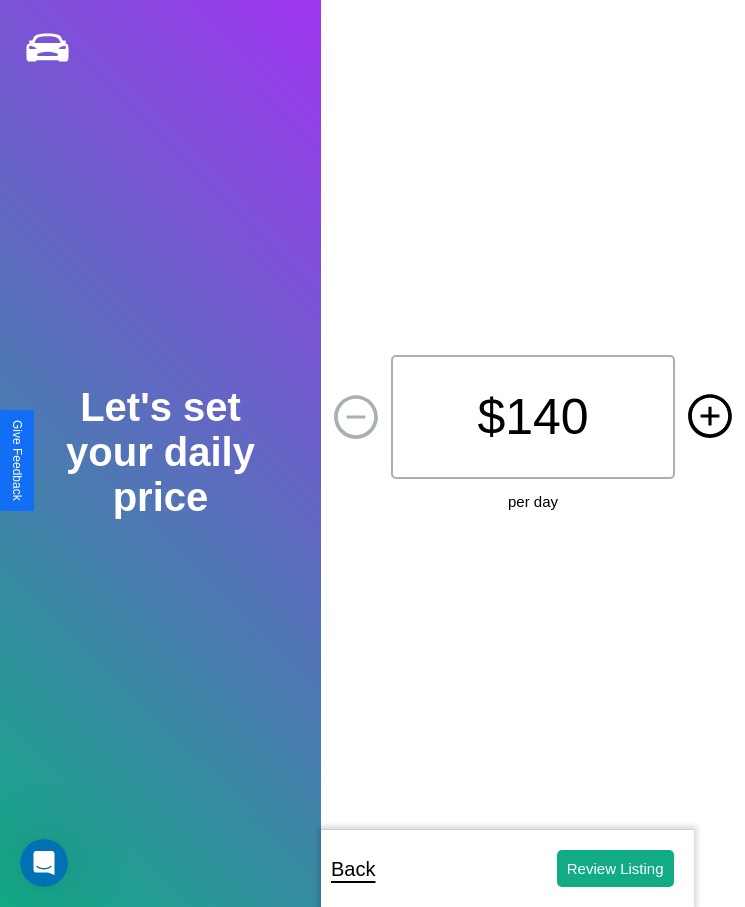 click 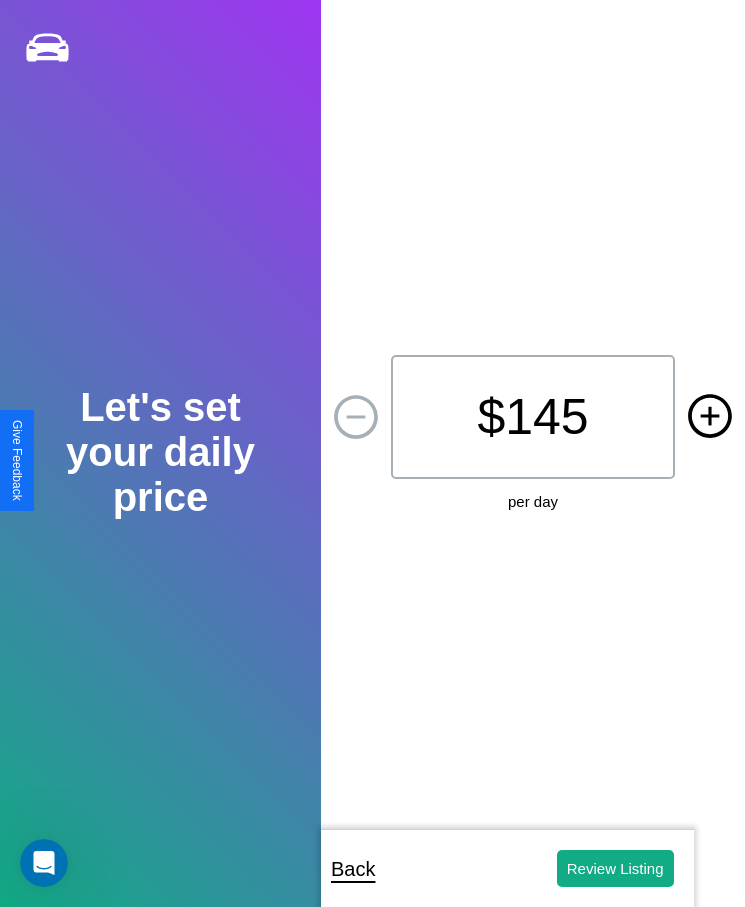 click 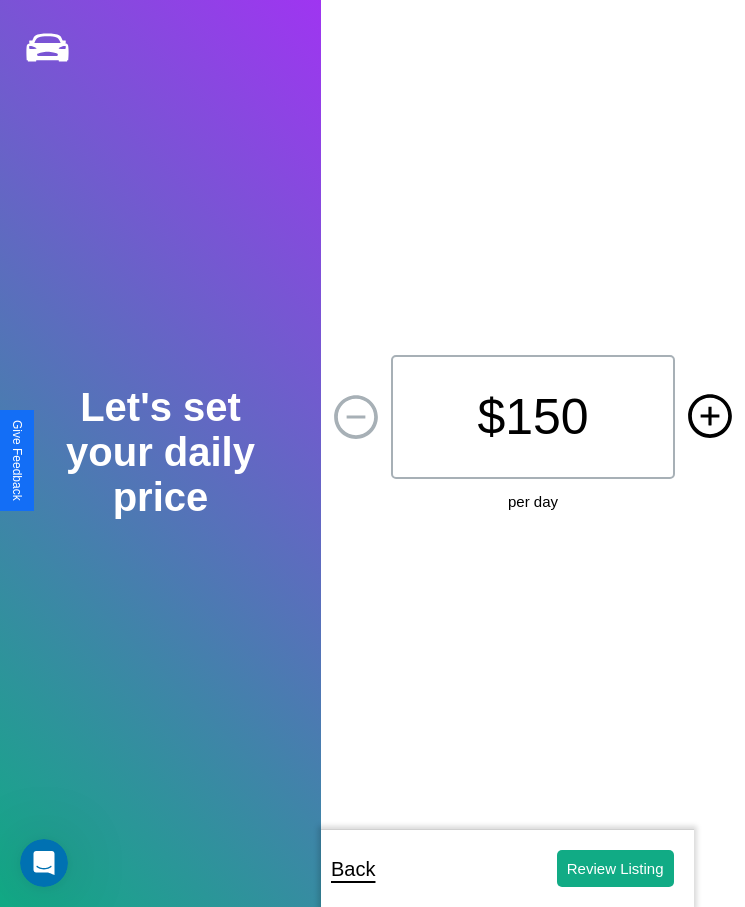 click 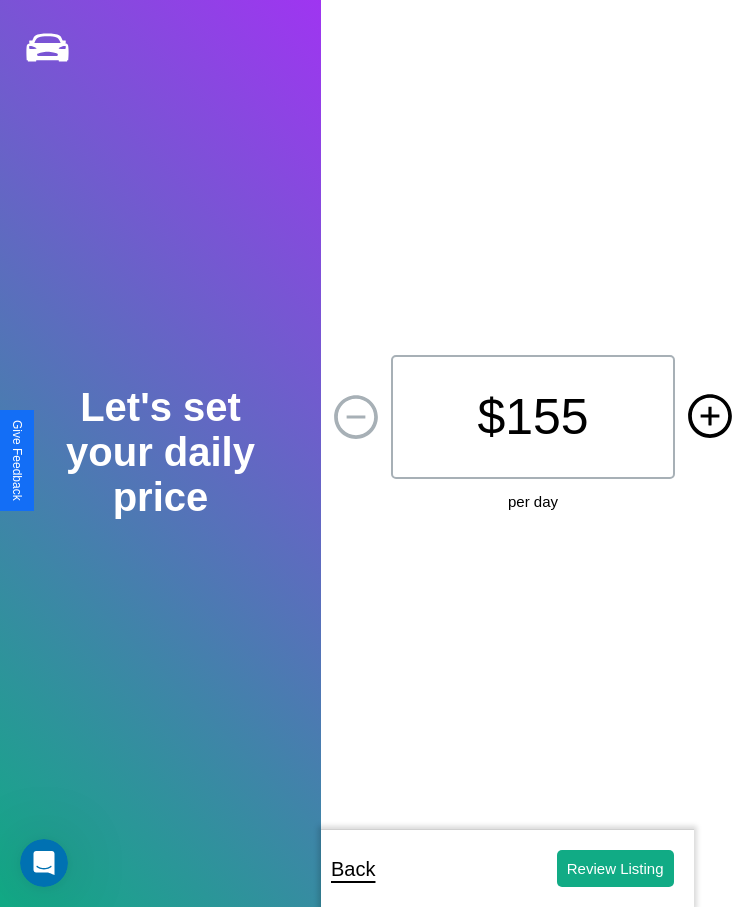 click 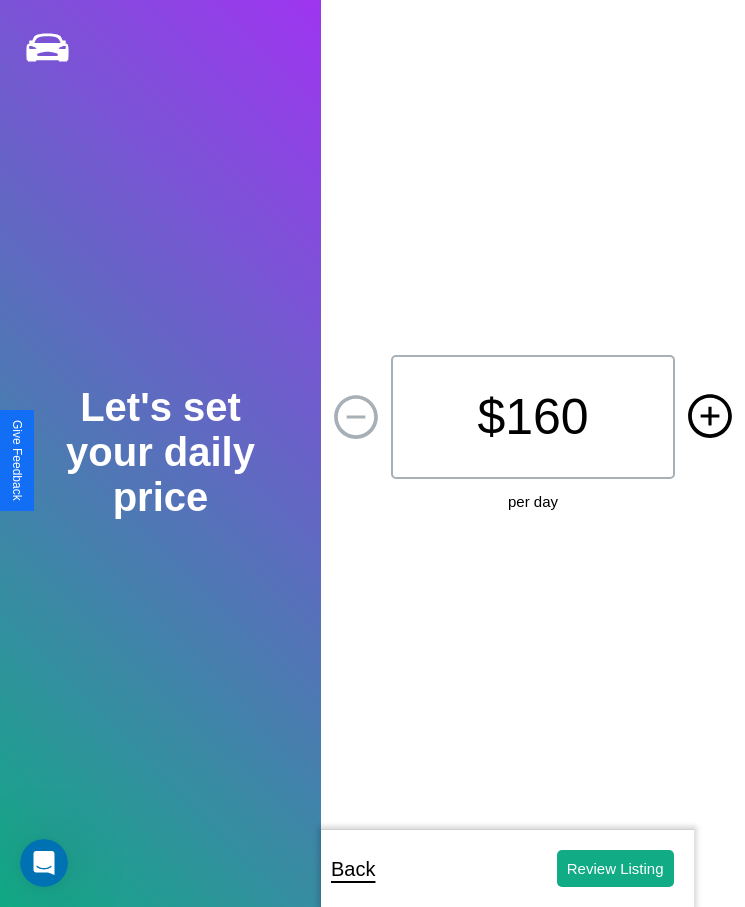 click 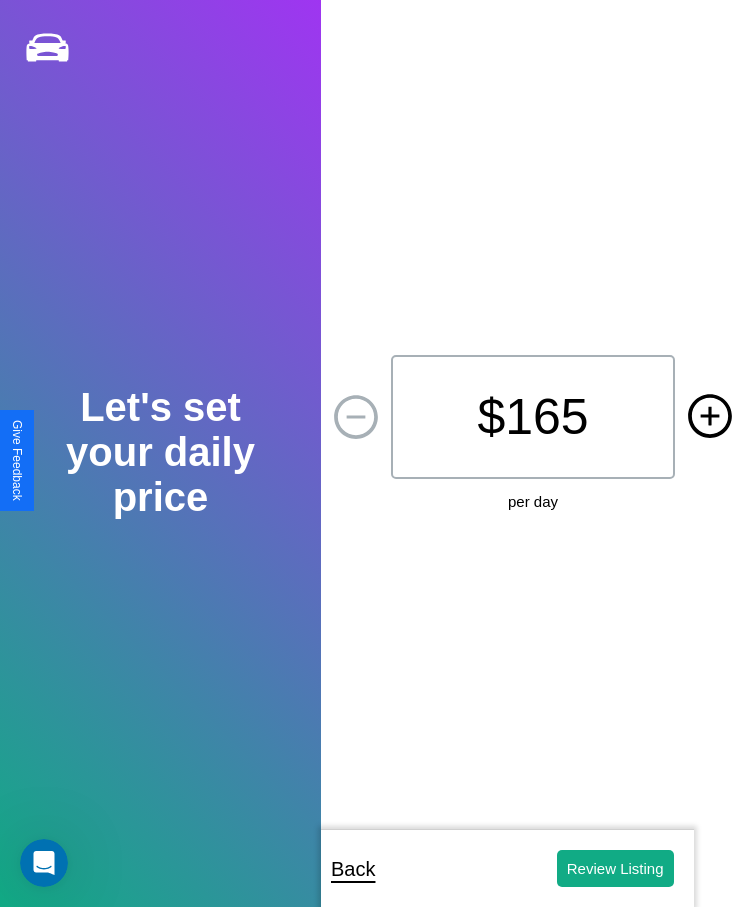 click 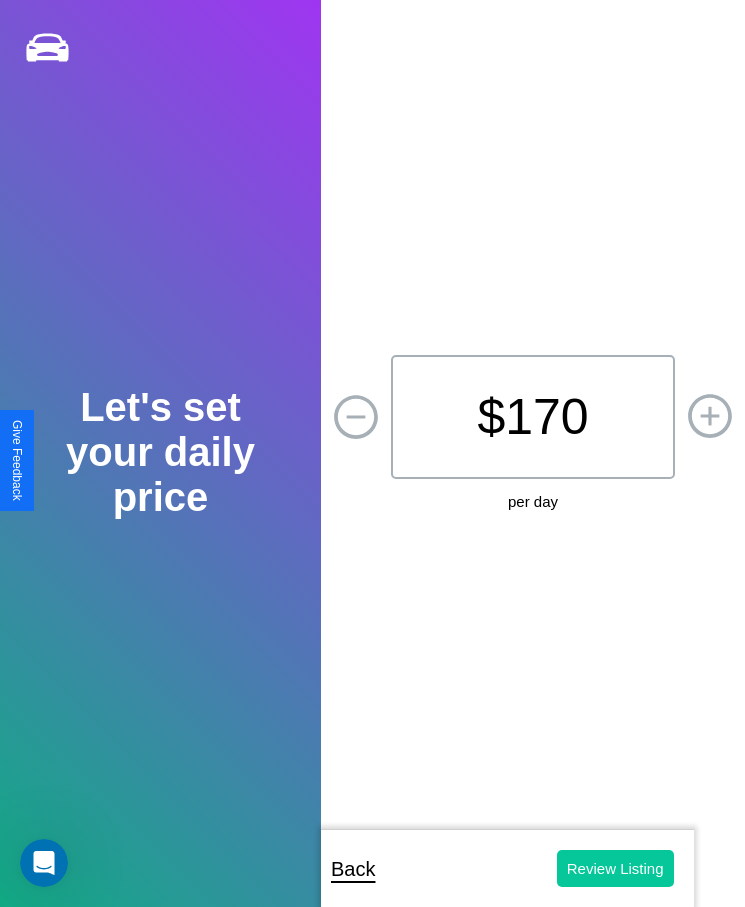 click on "Review Listing" at bounding box center (615, 868) 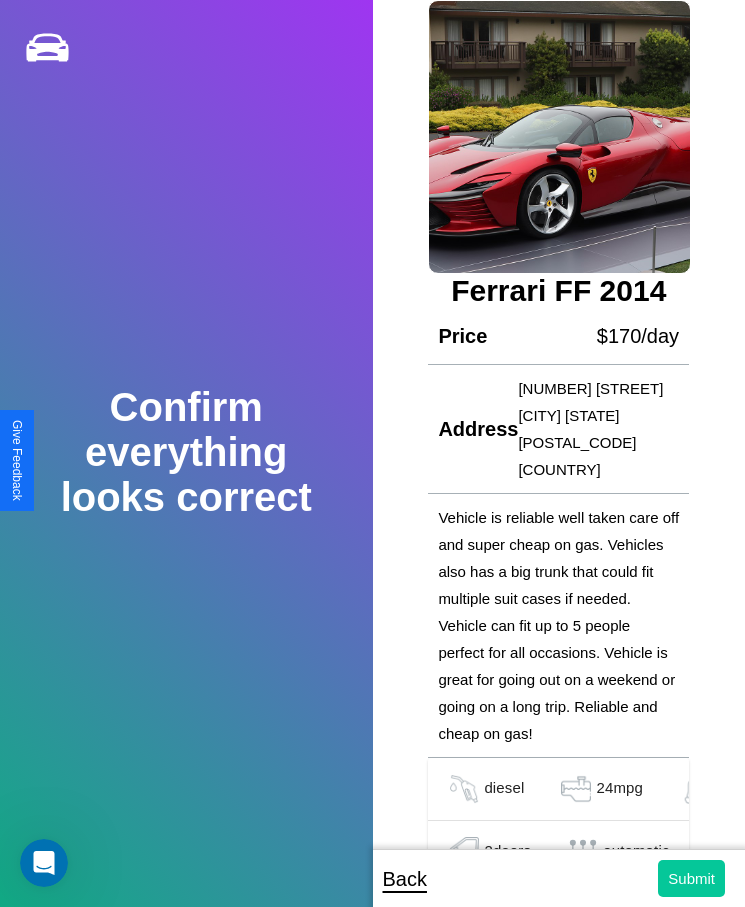 click on "Submit" at bounding box center [691, 878] 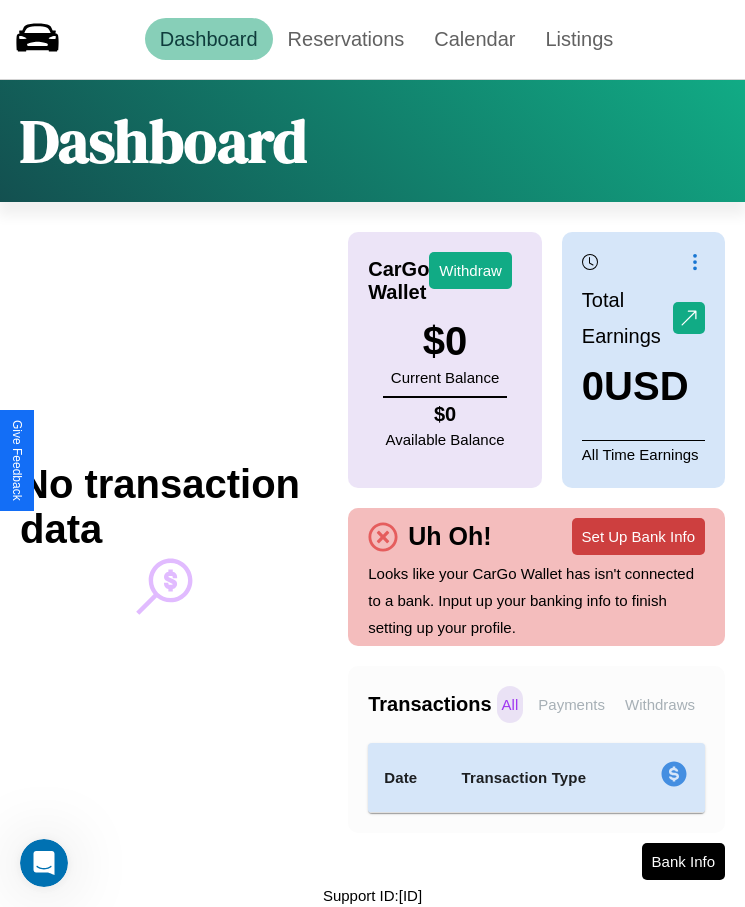 click on "Set Up Bank Info" at bounding box center [638, 536] 